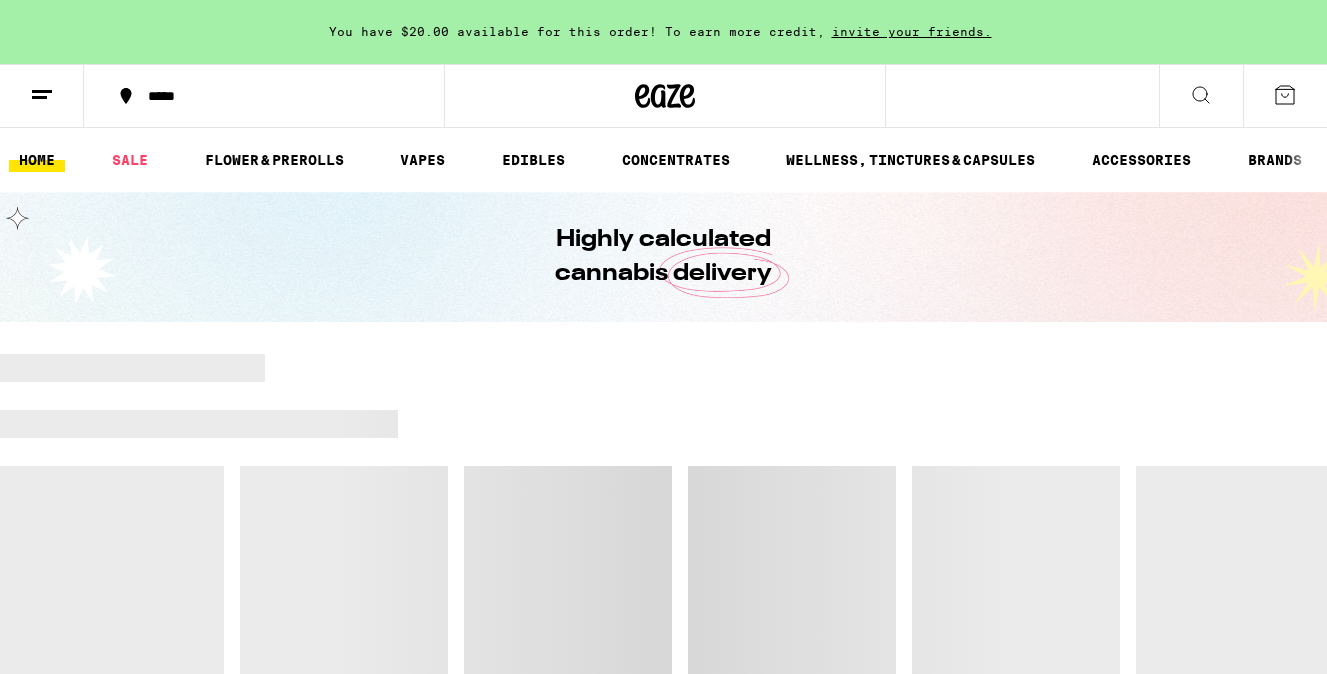 scroll, scrollTop: 0, scrollLeft: 0, axis: both 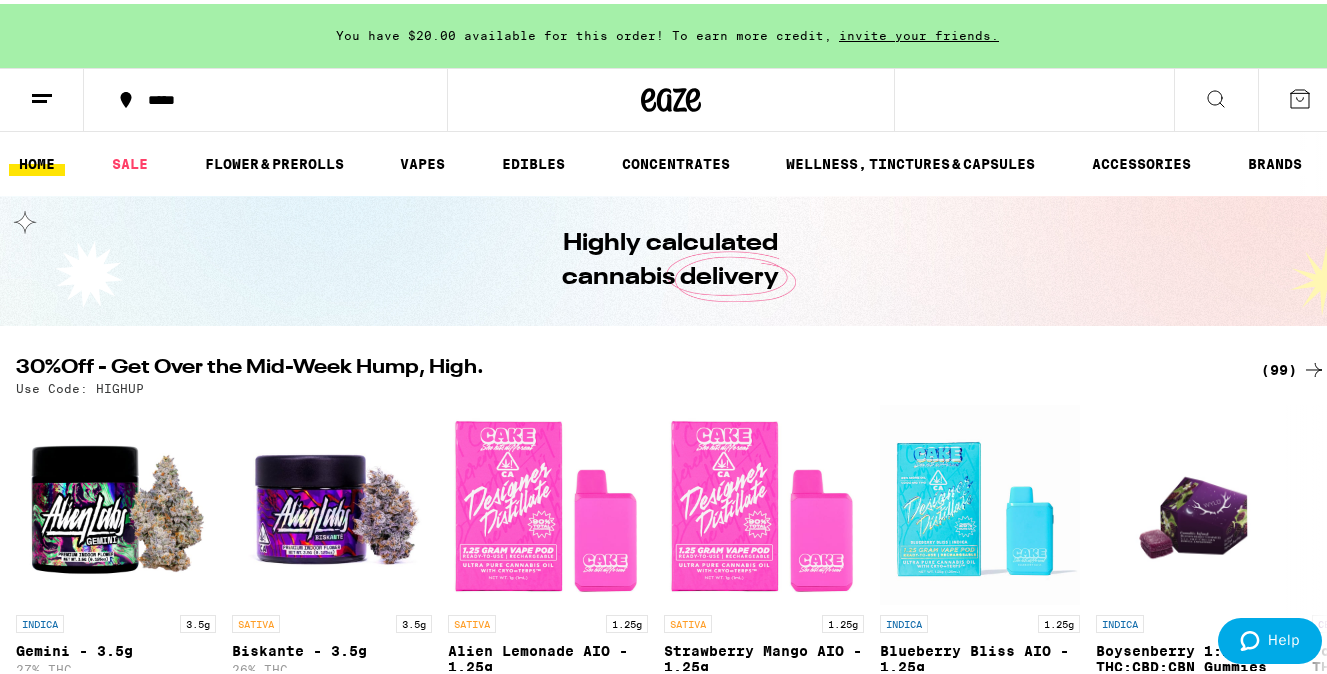 click 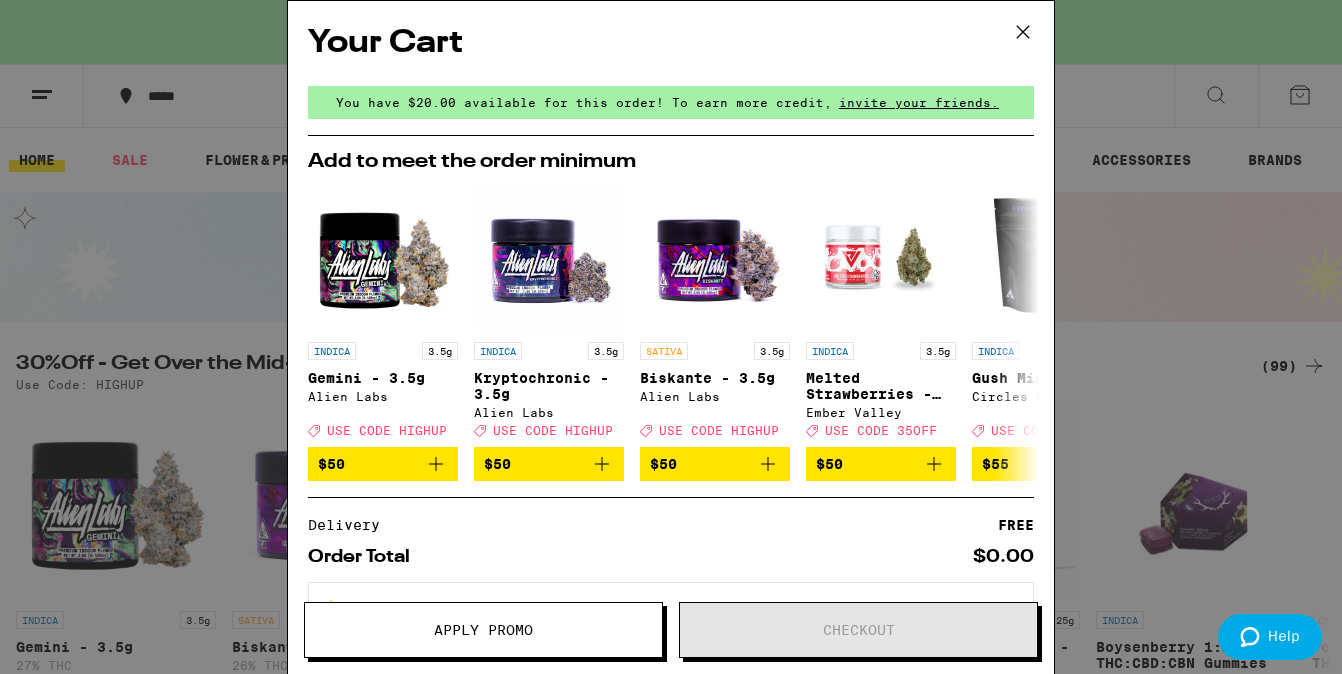 click 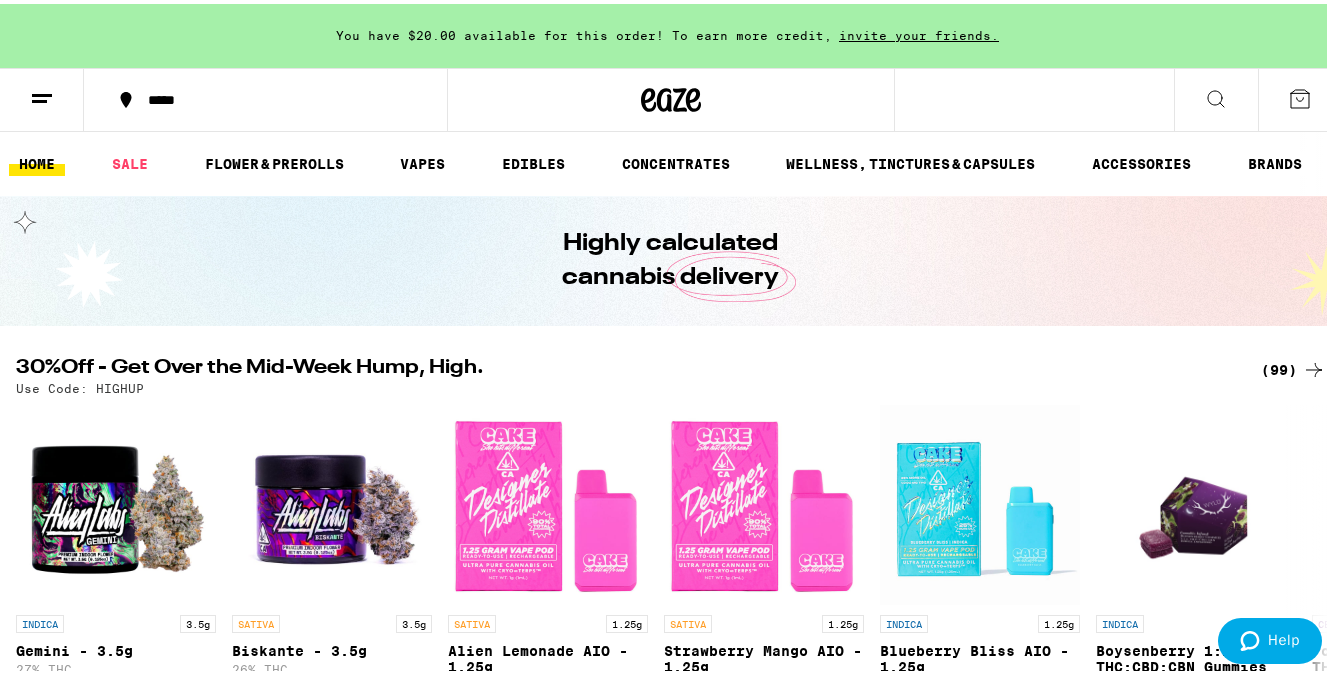 scroll, scrollTop: 0, scrollLeft: 0, axis: both 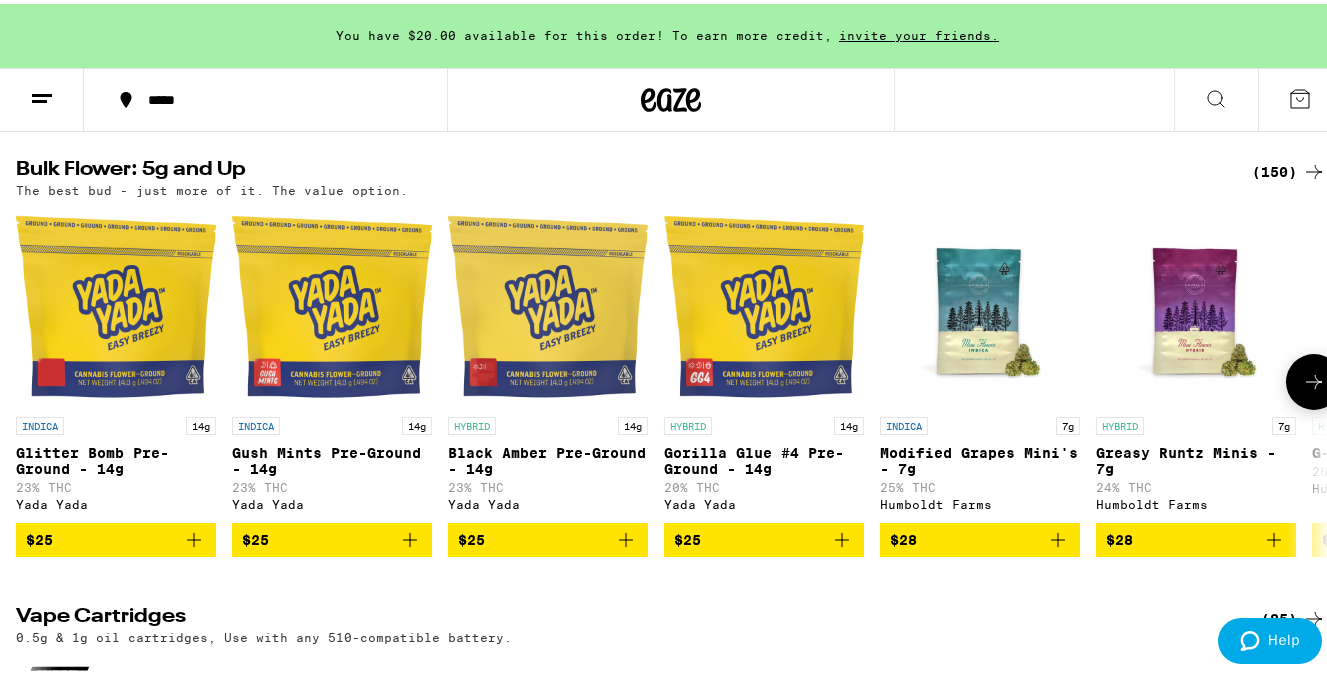 click 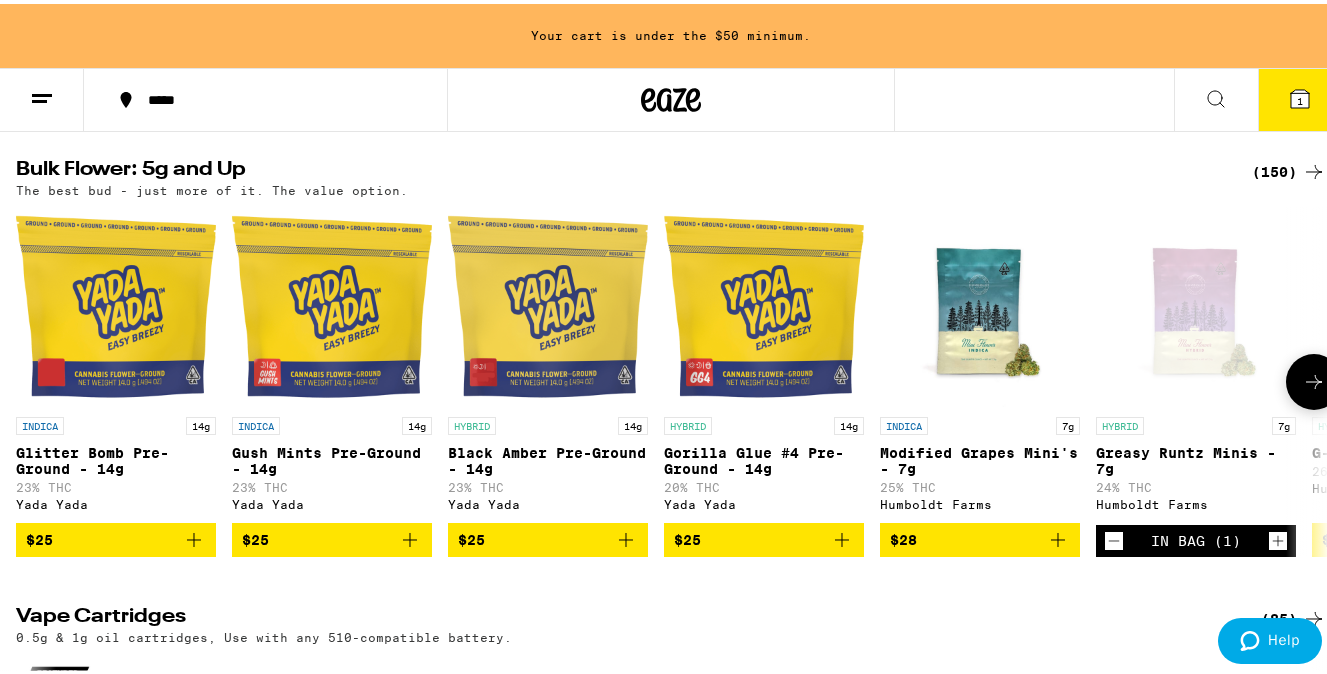 click 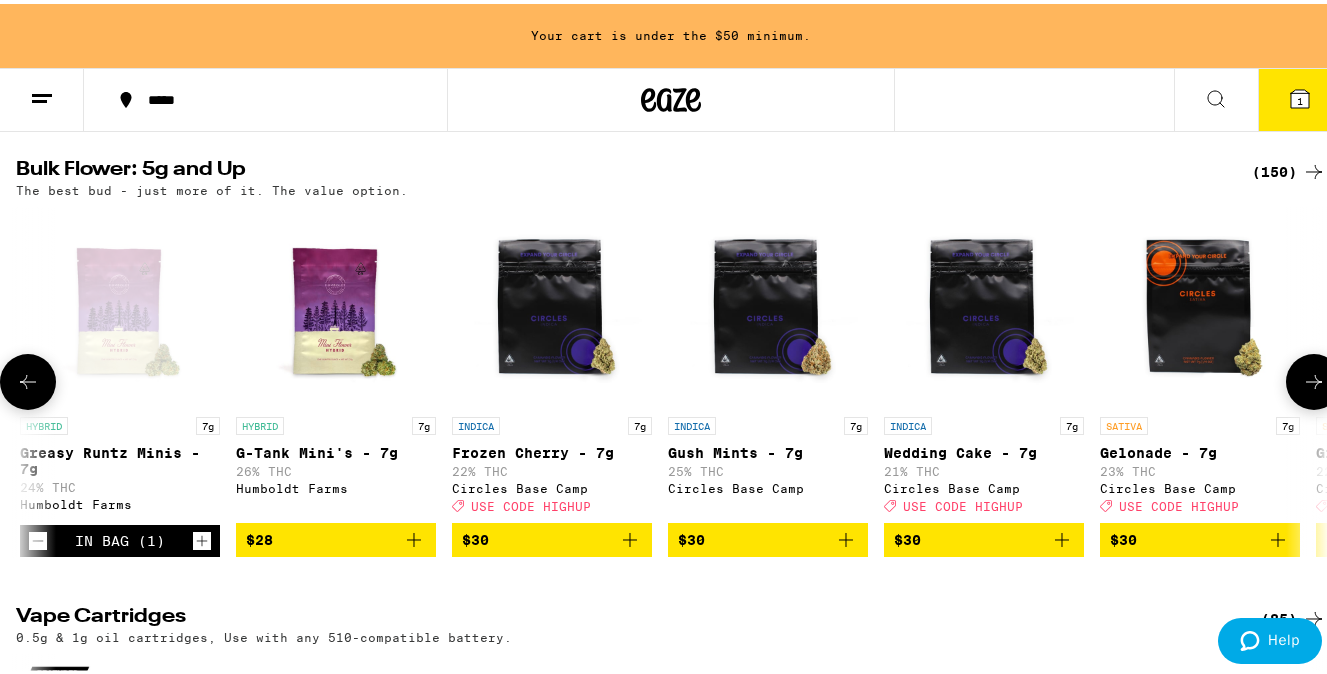scroll, scrollTop: 0, scrollLeft: 1077, axis: horizontal 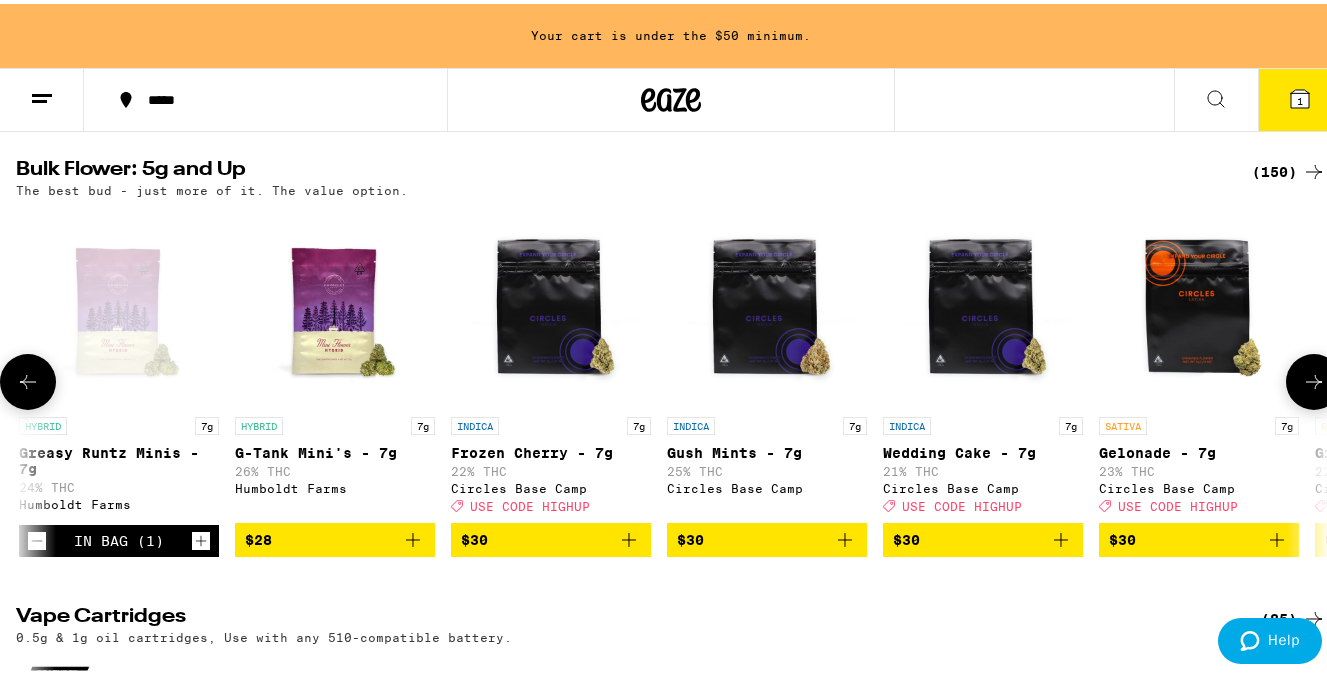 click 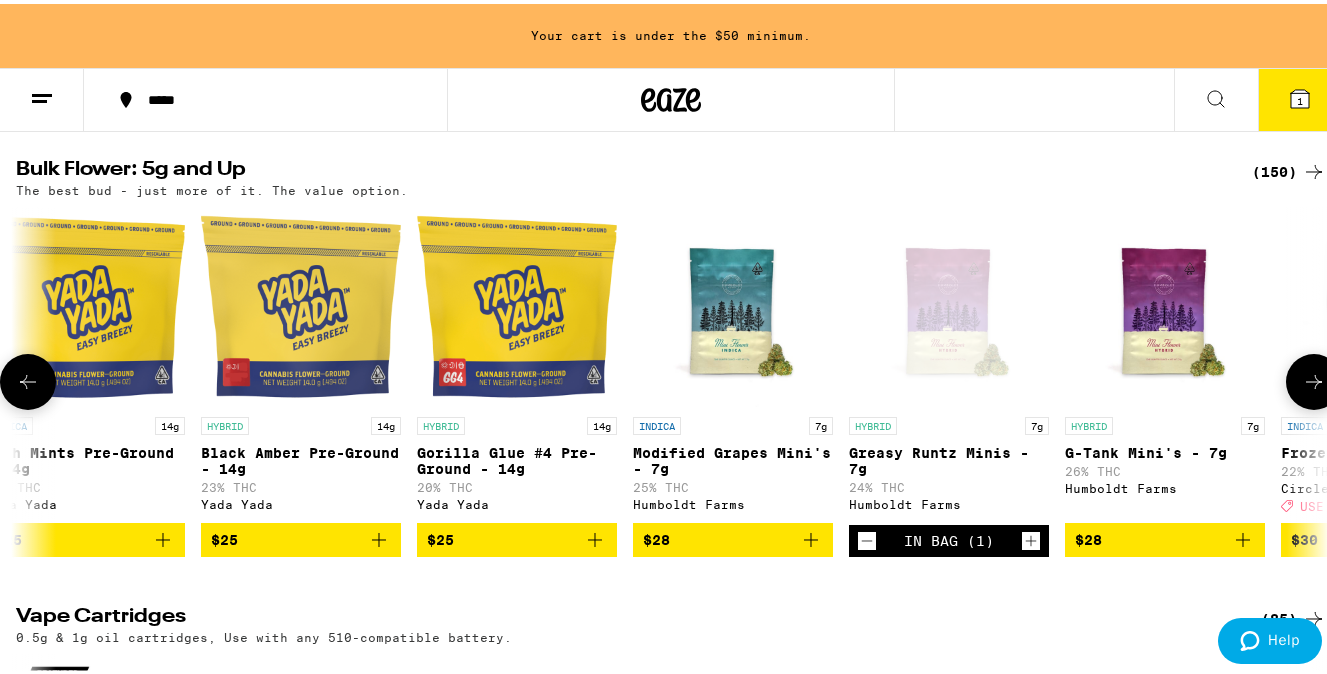 scroll, scrollTop: 0, scrollLeft: 0, axis: both 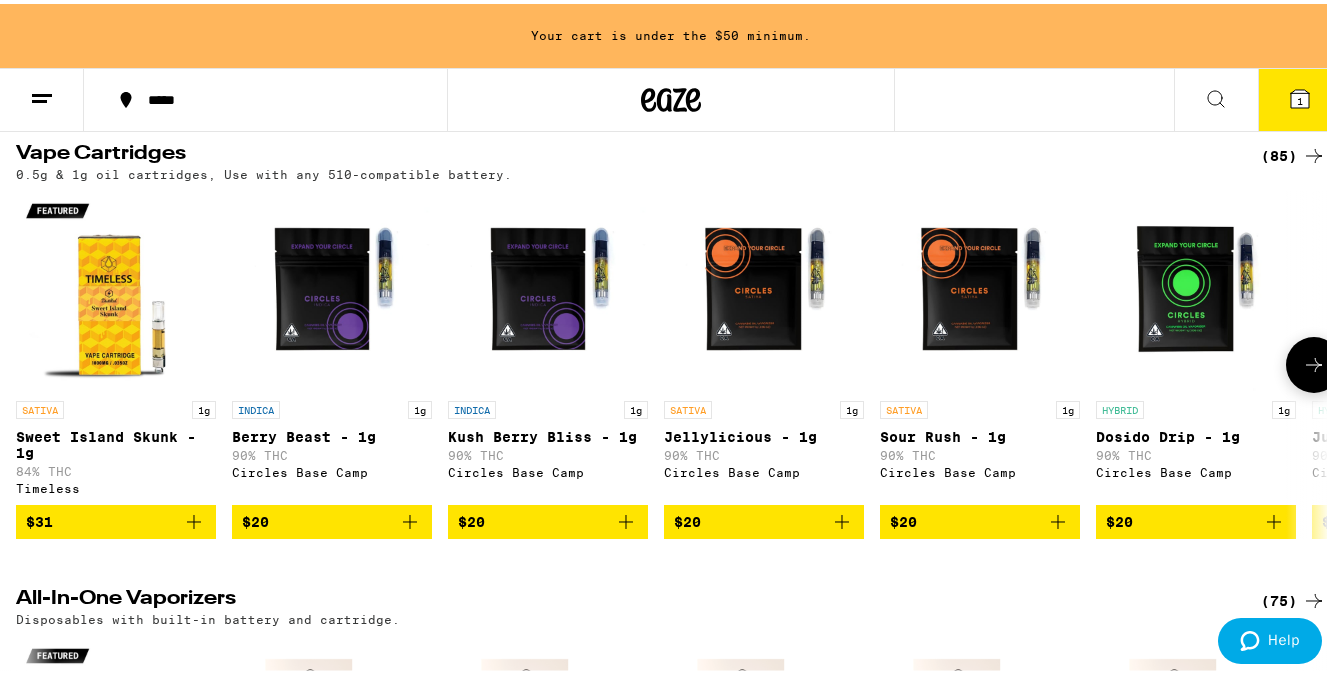 click 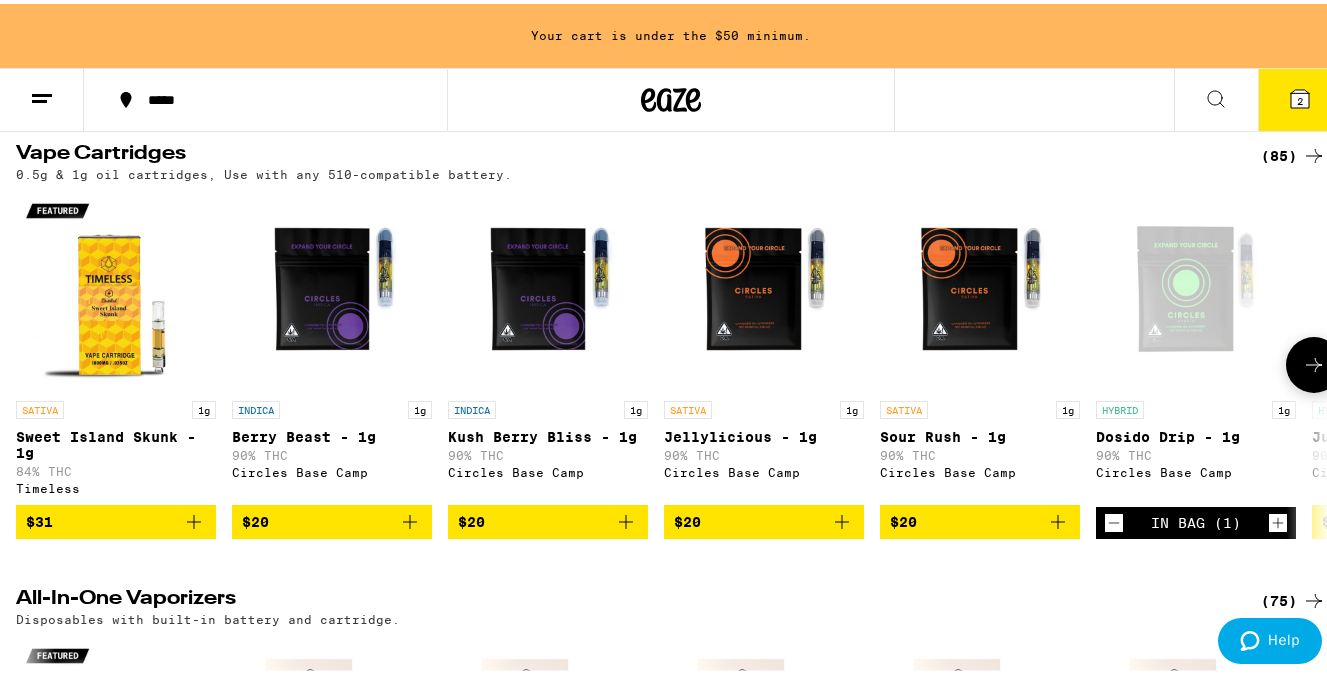 click 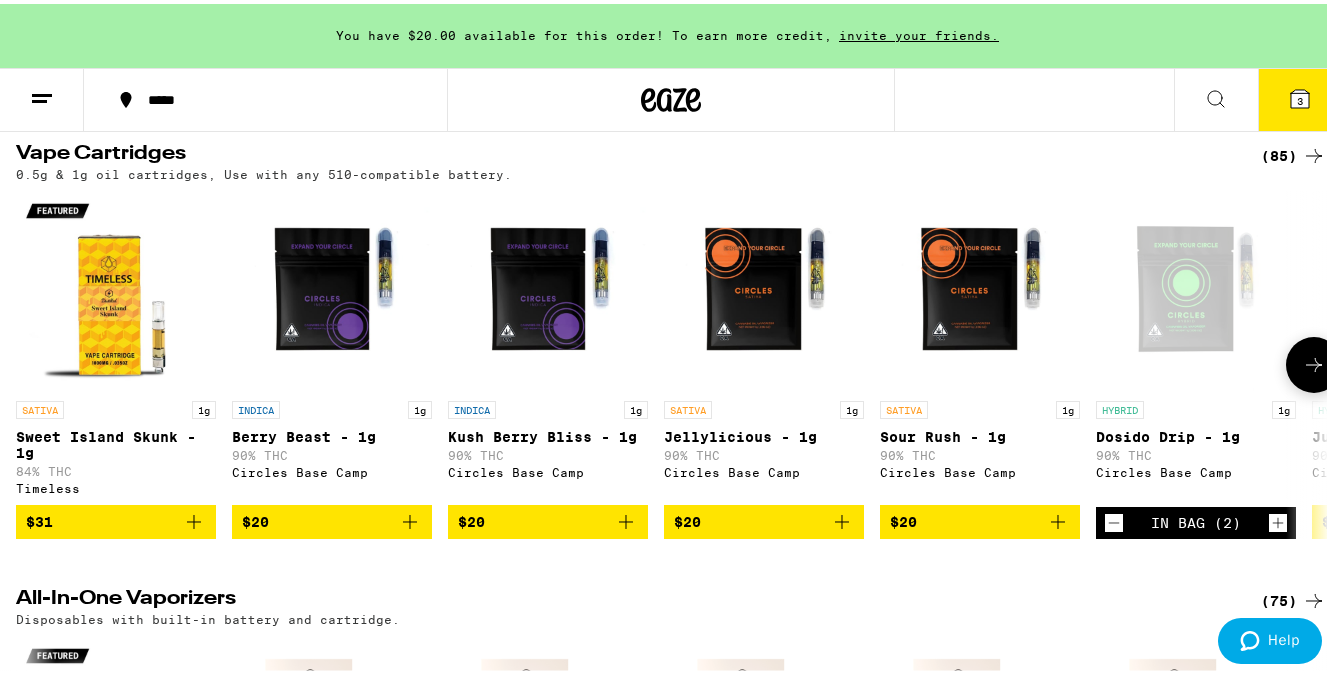 click 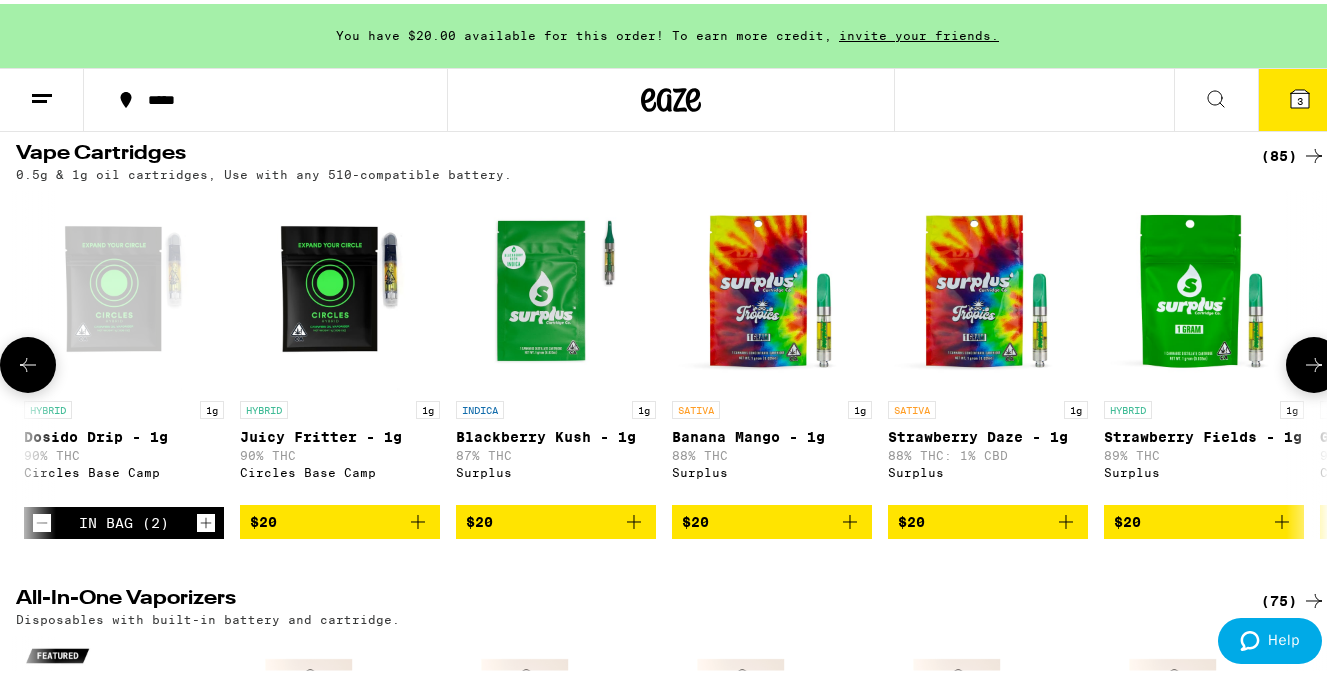 scroll, scrollTop: 0, scrollLeft: 1077, axis: horizontal 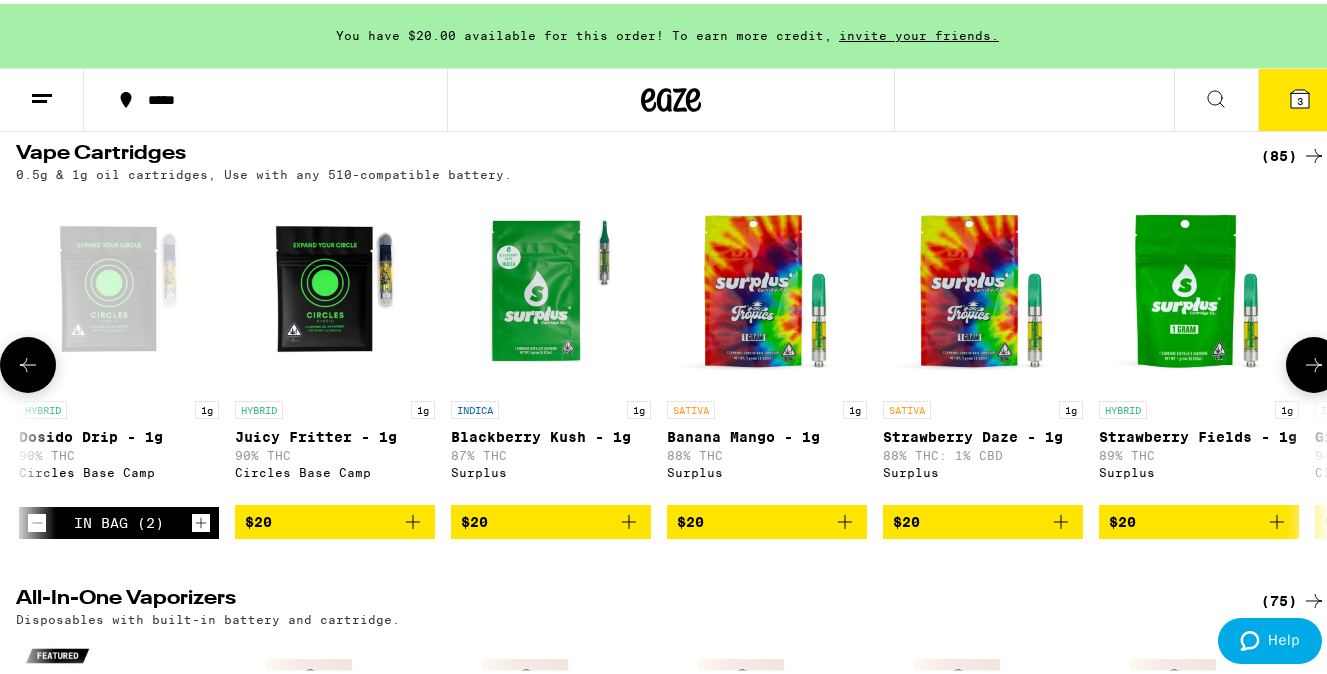 click 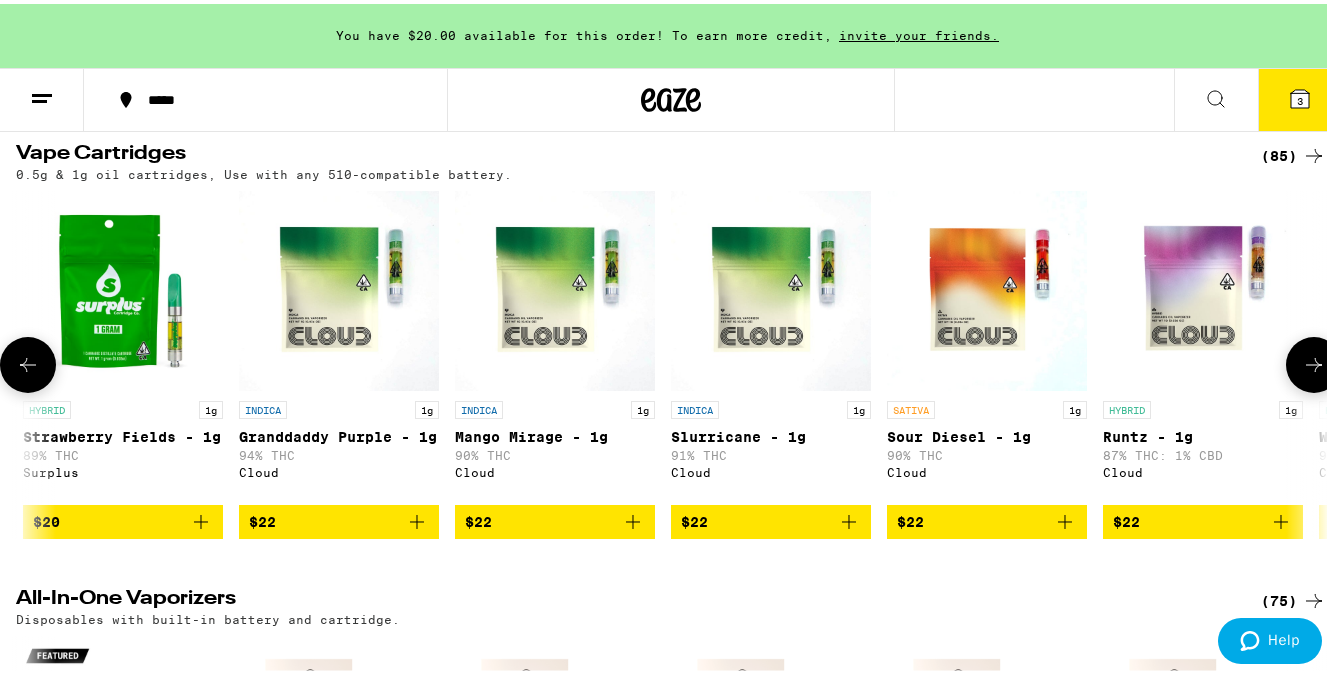 scroll, scrollTop: 0, scrollLeft: 2154, axis: horizontal 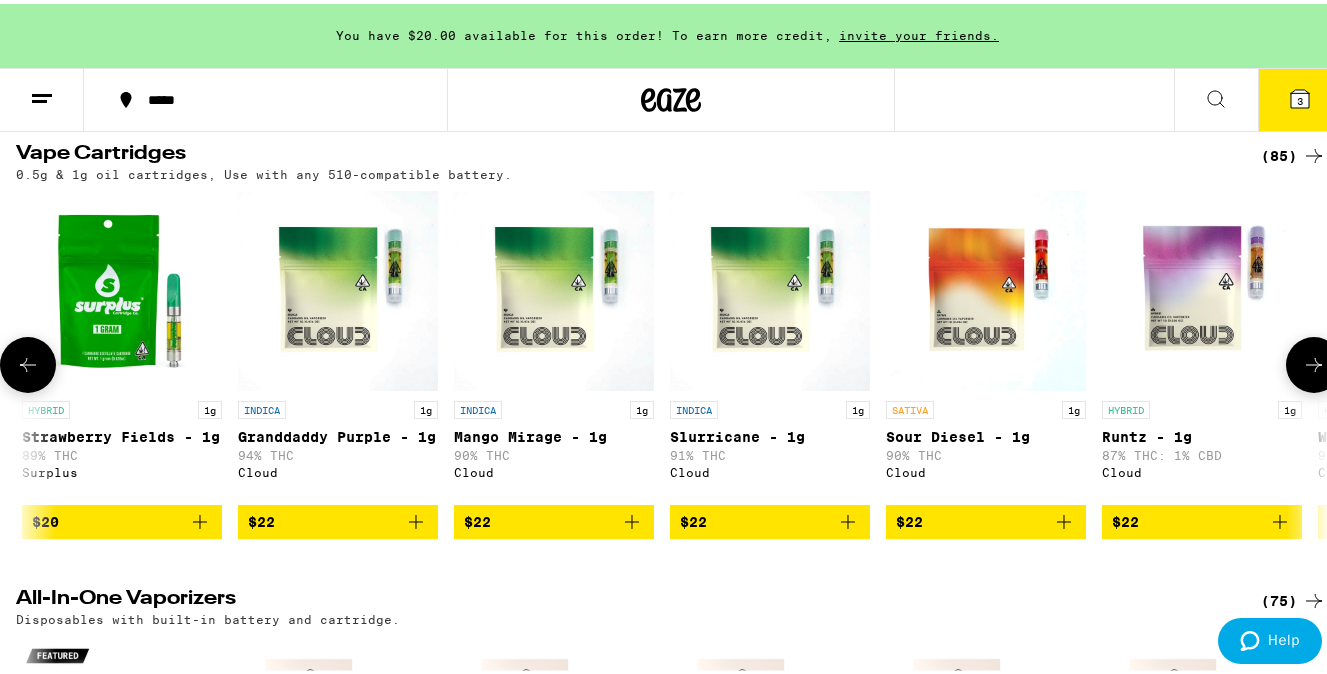 click 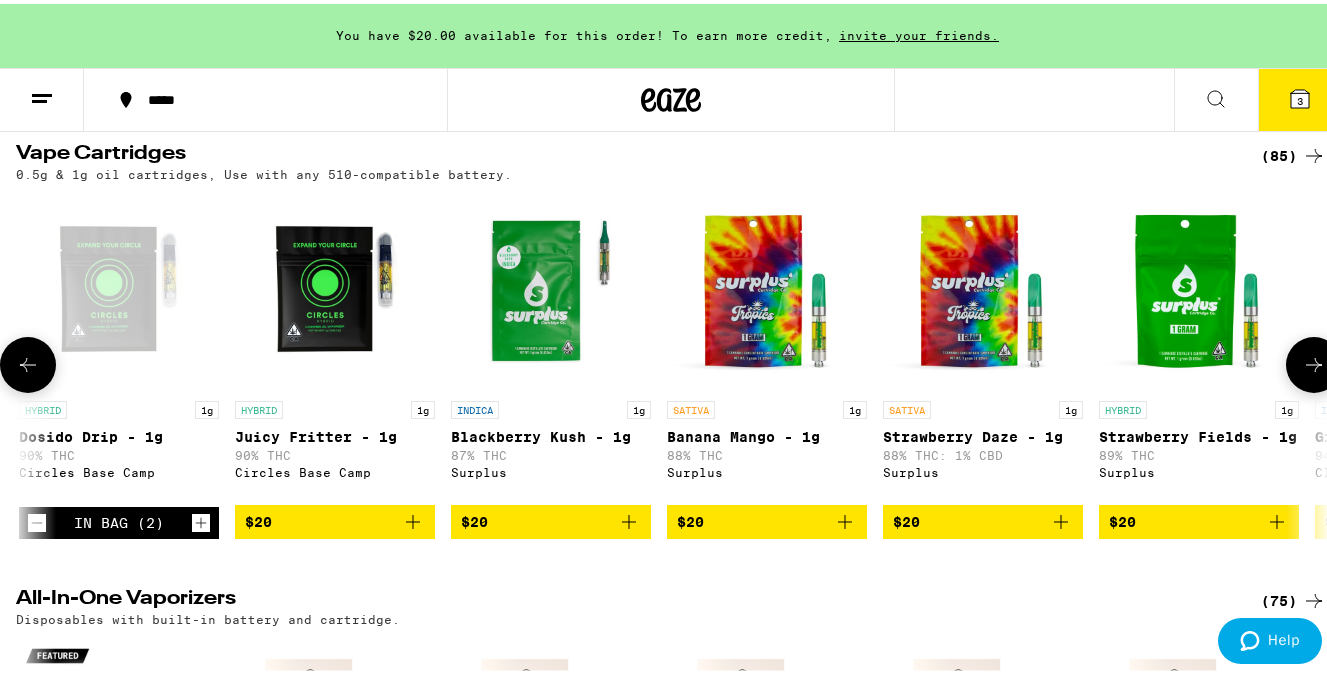 click 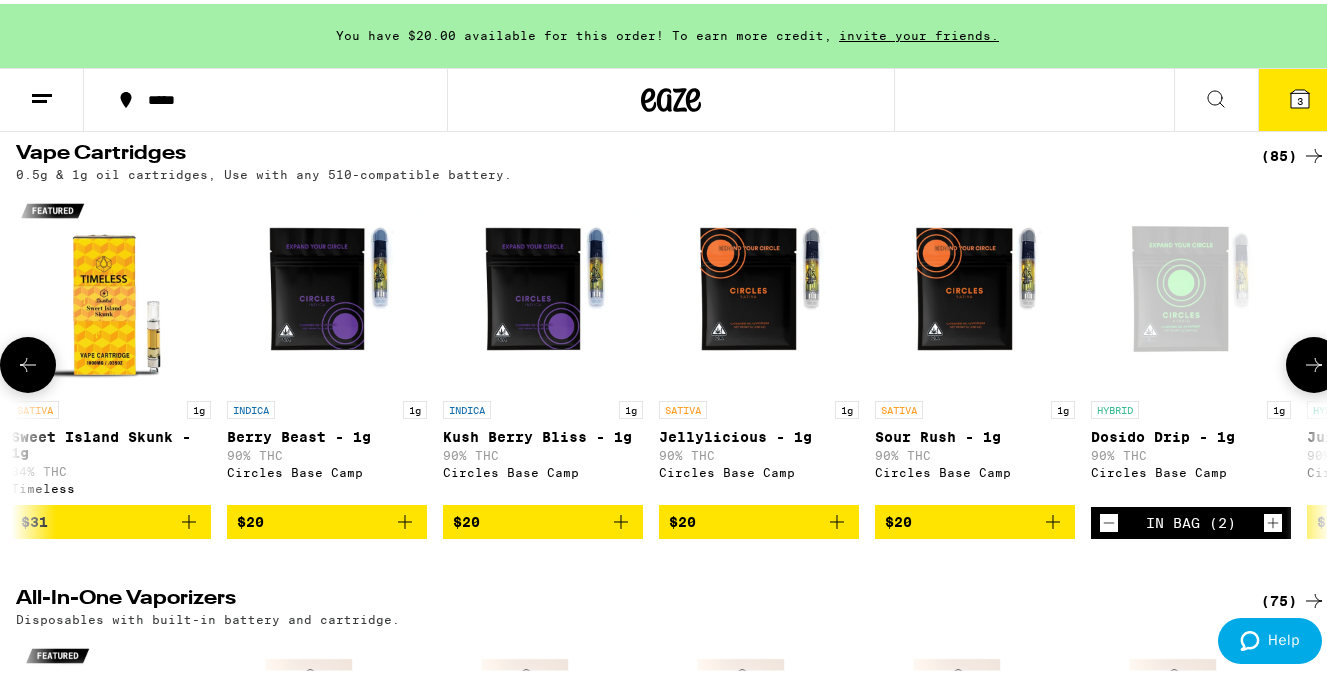scroll, scrollTop: 0, scrollLeft: 0, axis: both 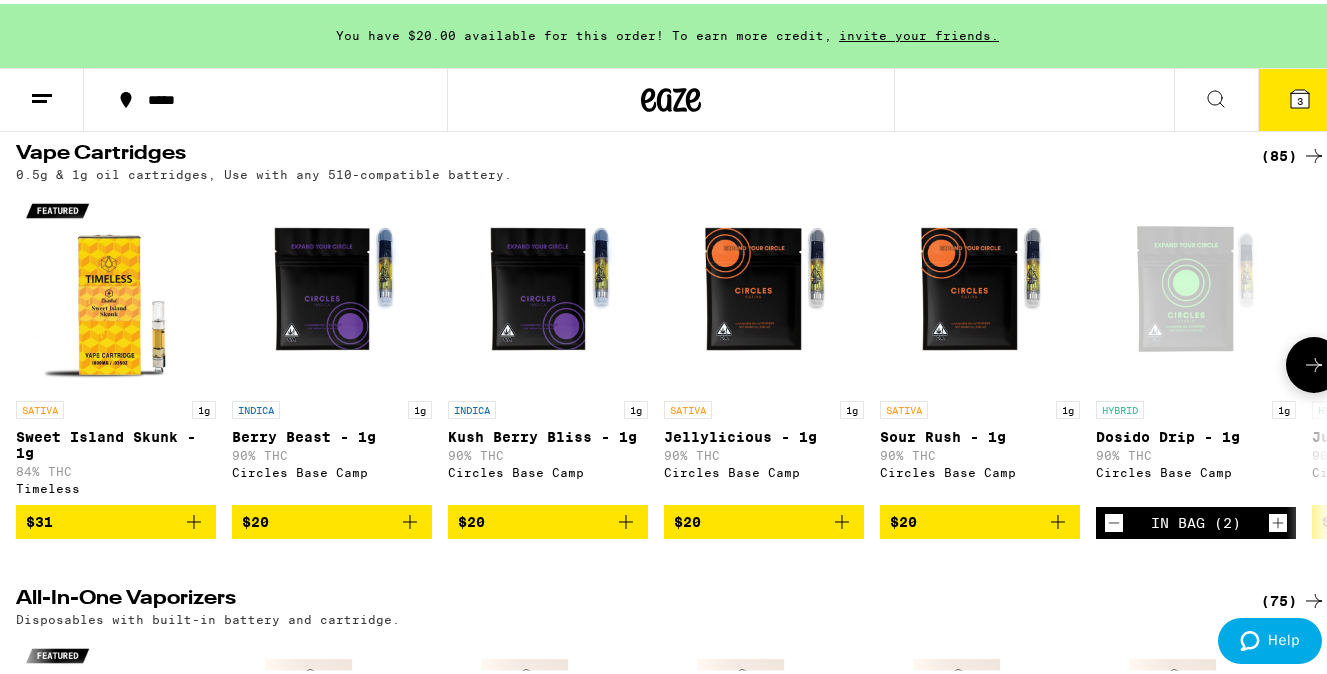 click 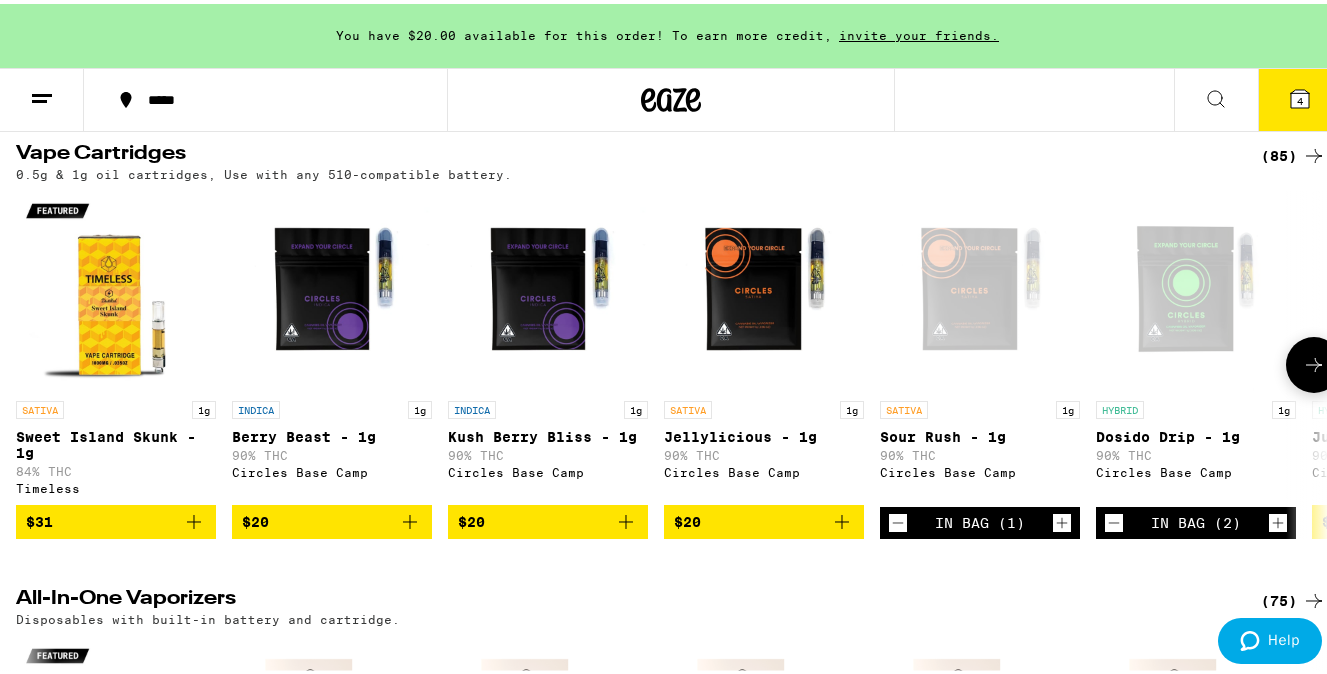 click 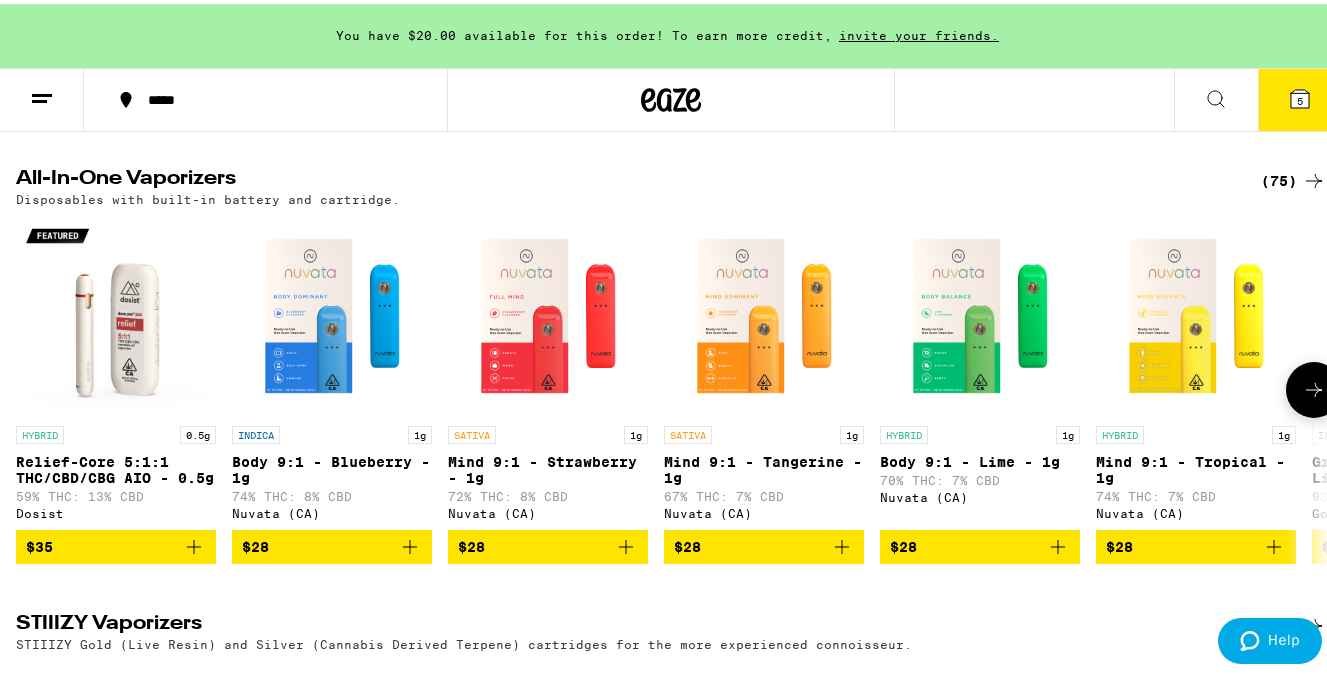 scroll, scrollTop: 2438, scrollLeft: 0, axis: vertical 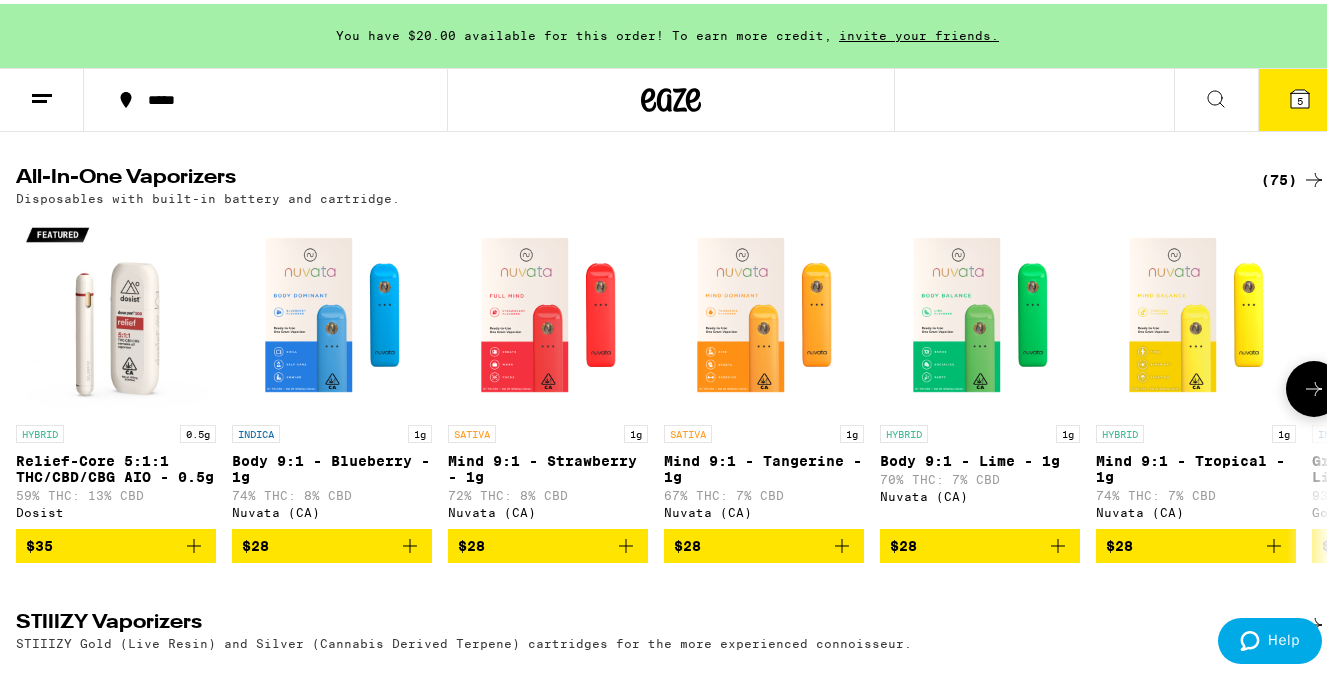 click 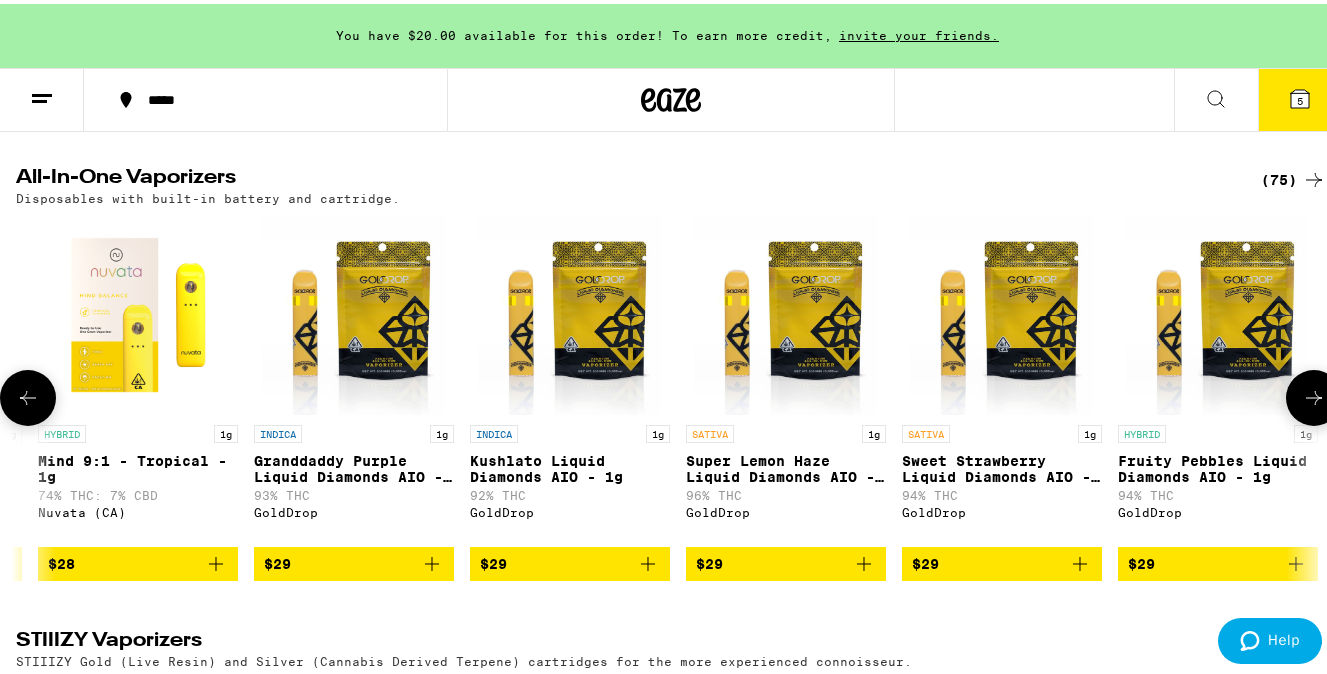 scroll, scrollTop: 0, scrollLeft: 1077, axis: horizontal 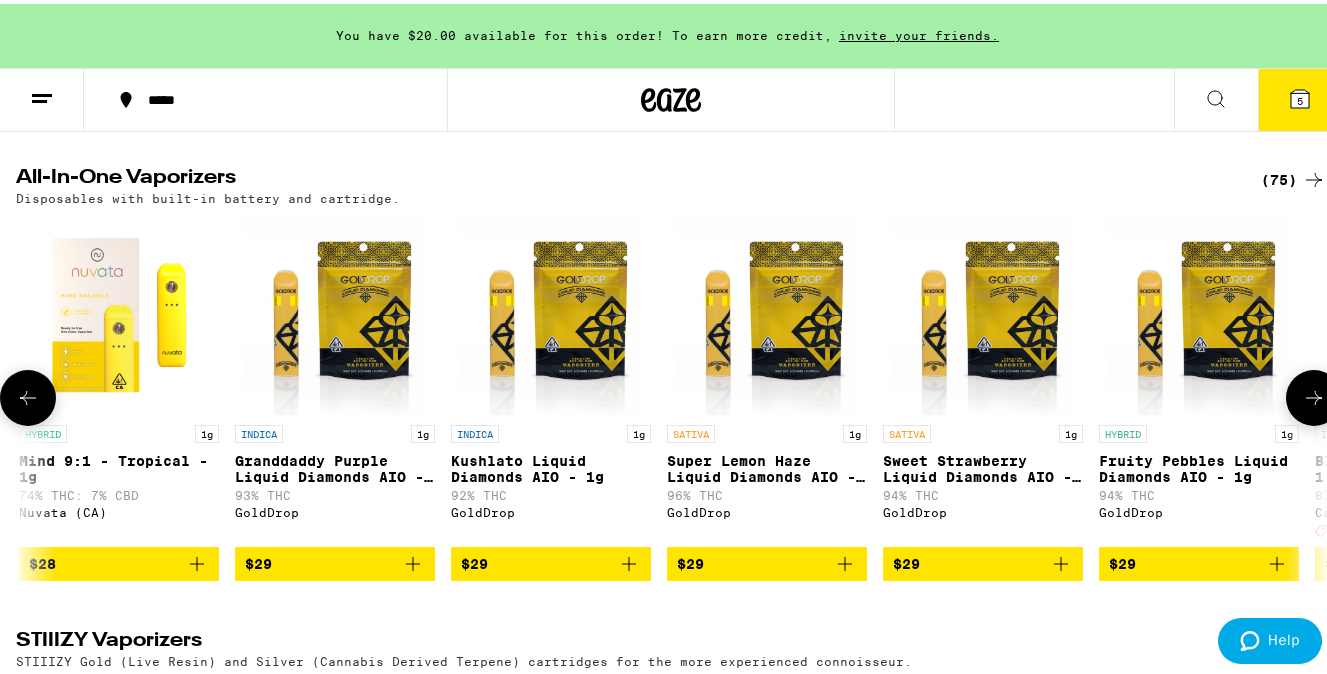 click 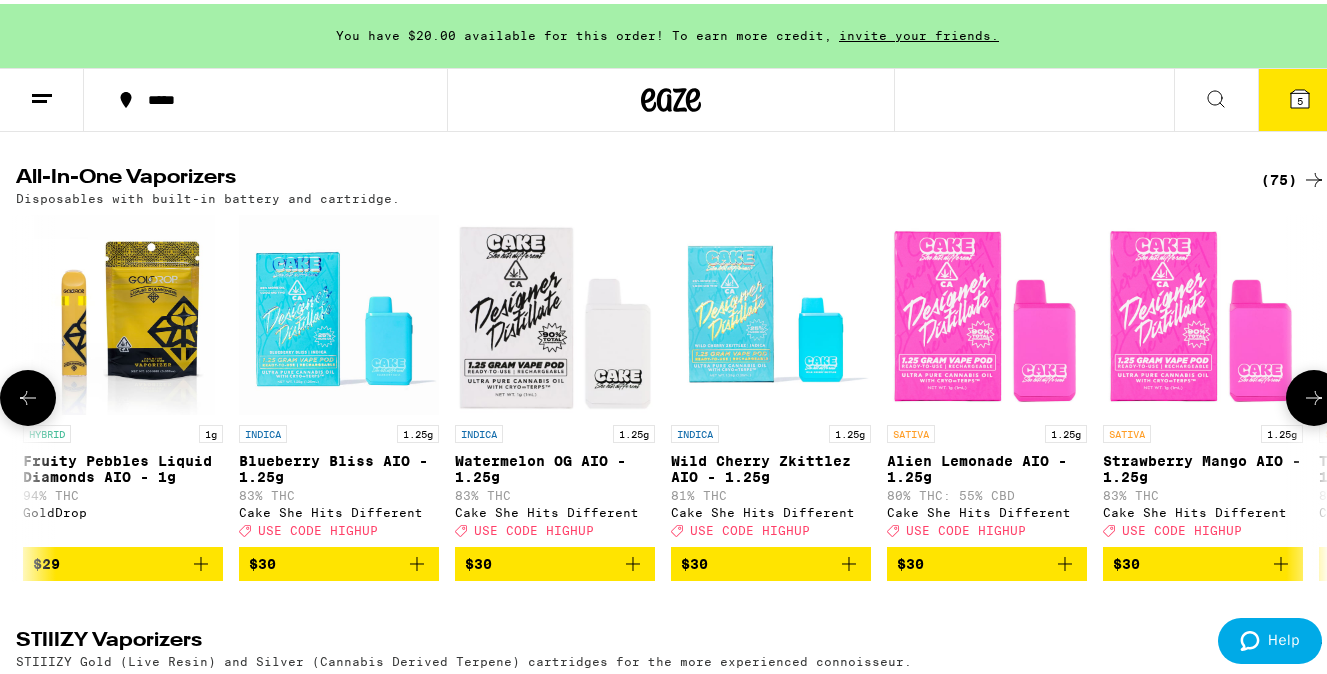 scroll, scrollTop: 0, scrollLeft: 2154, axis: horizontal 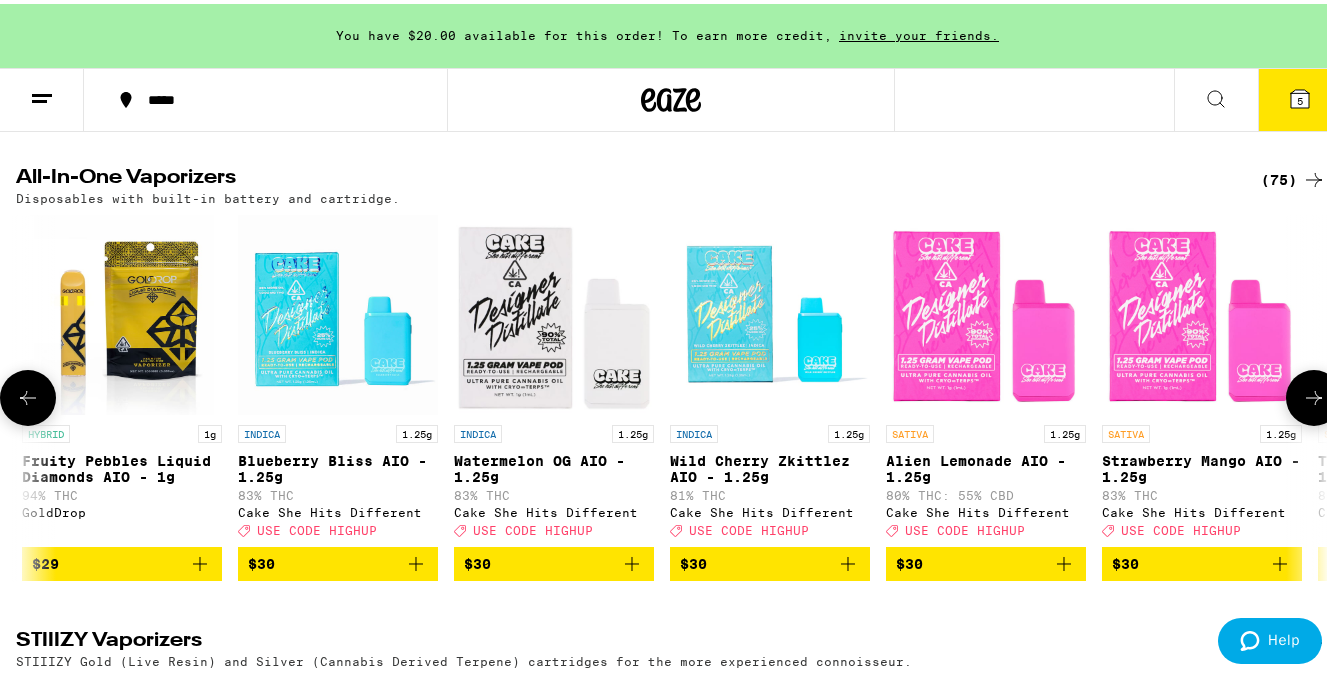 click 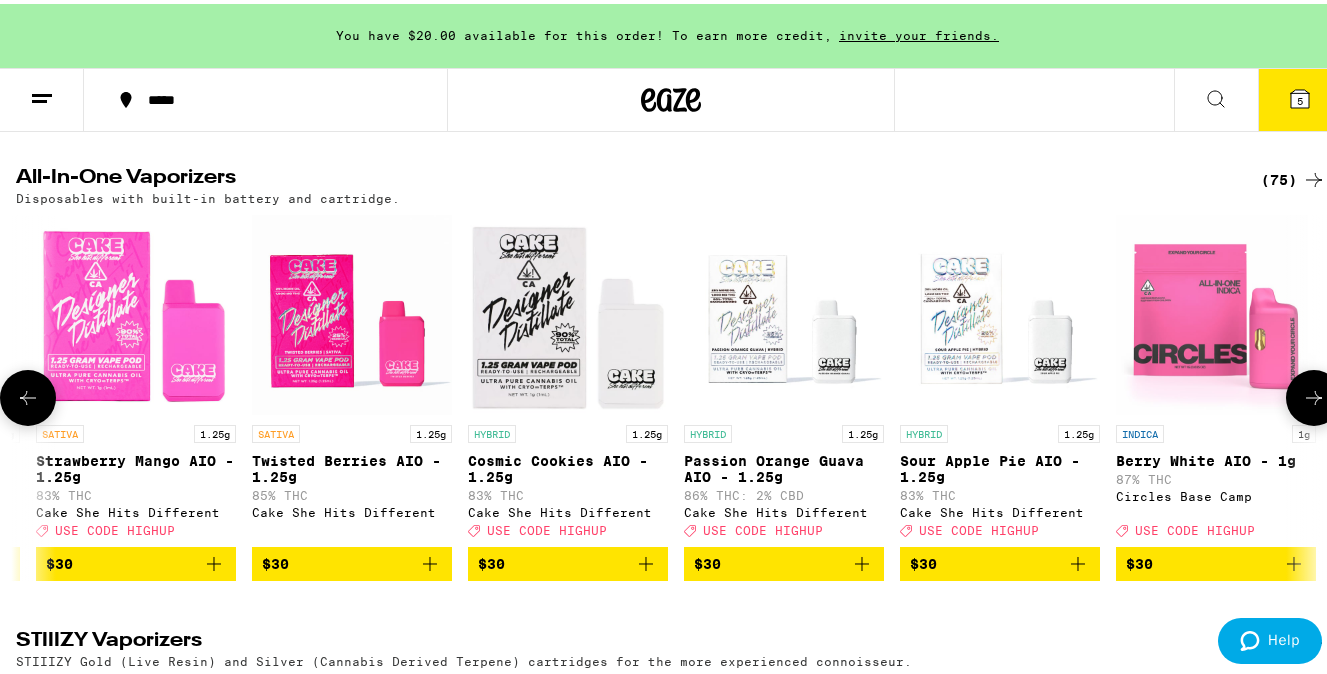 scroll, scrollTop: 0, scrollLeft: 3231, axis: horizontal 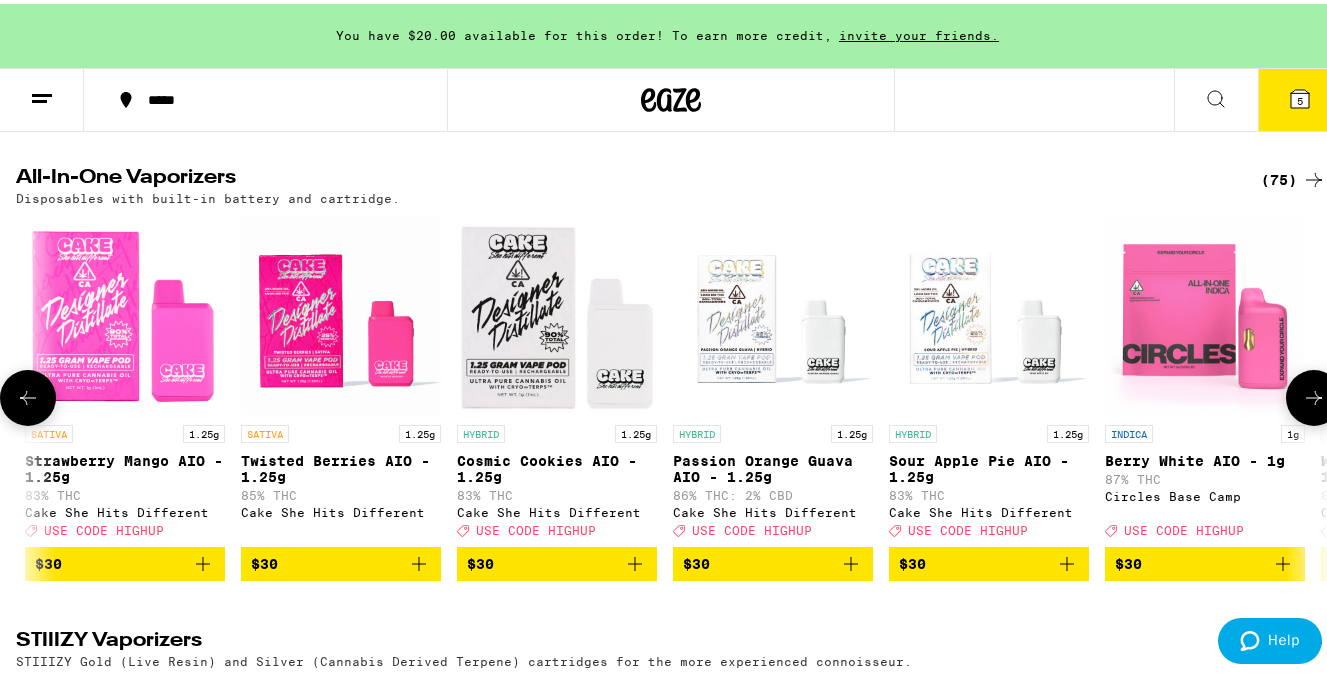 click 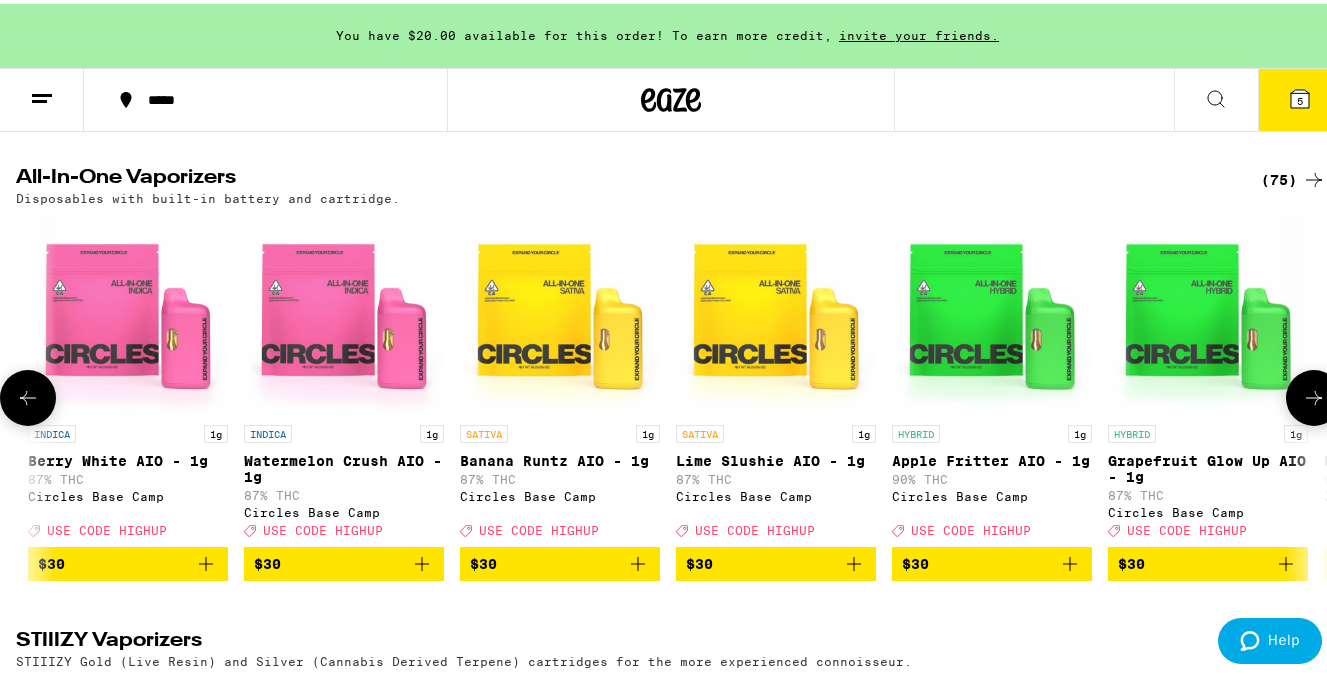 click 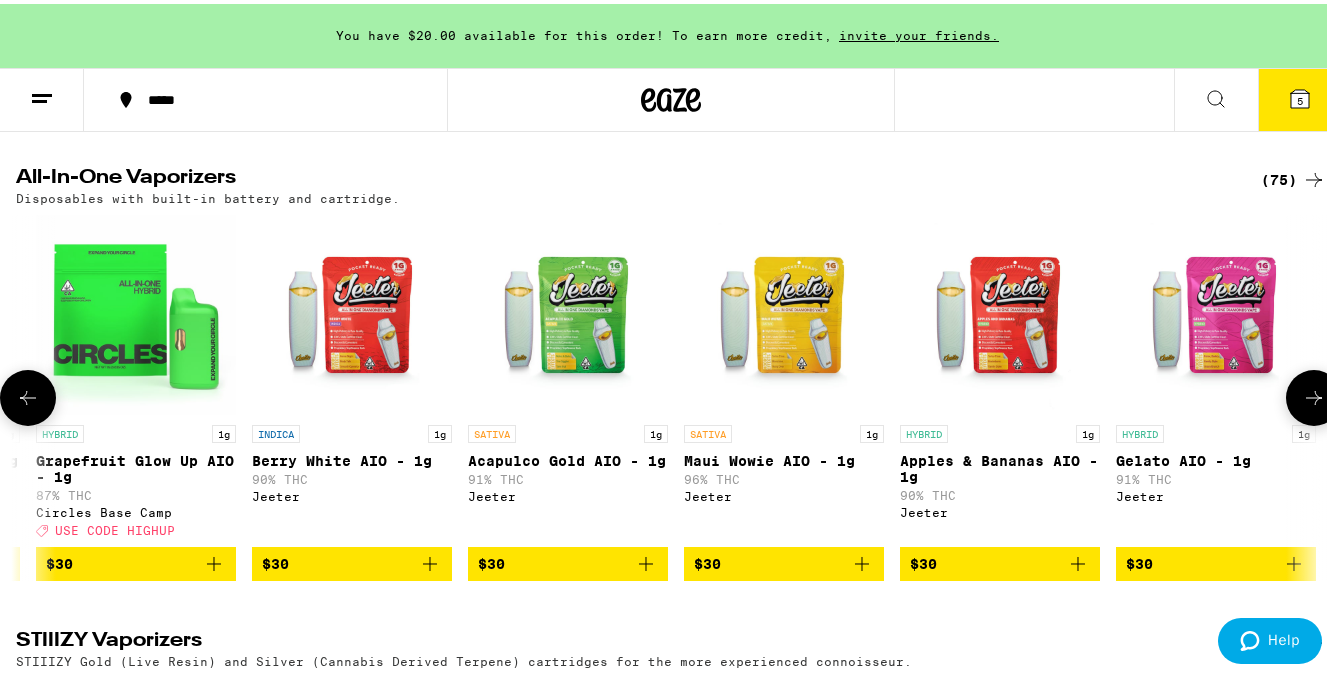 scroll, scrollTop: 0, scrollLeft: 5385, axis: horizontal 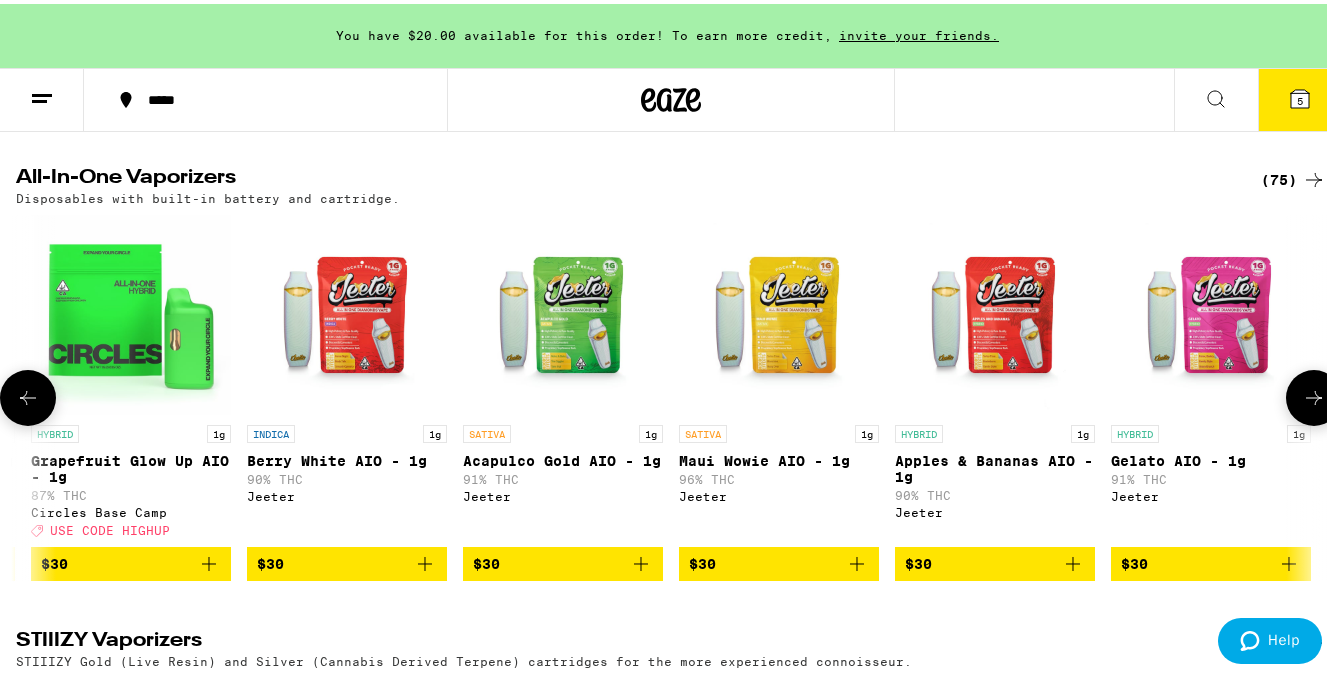 click 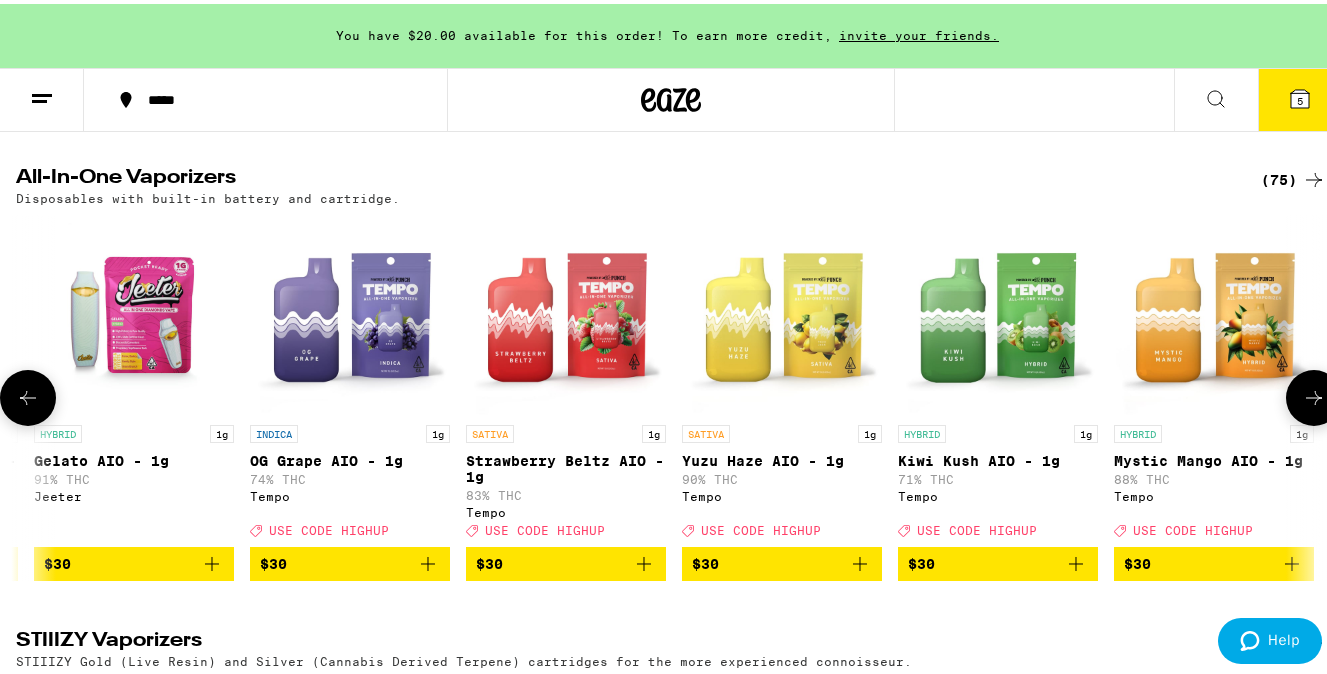 click 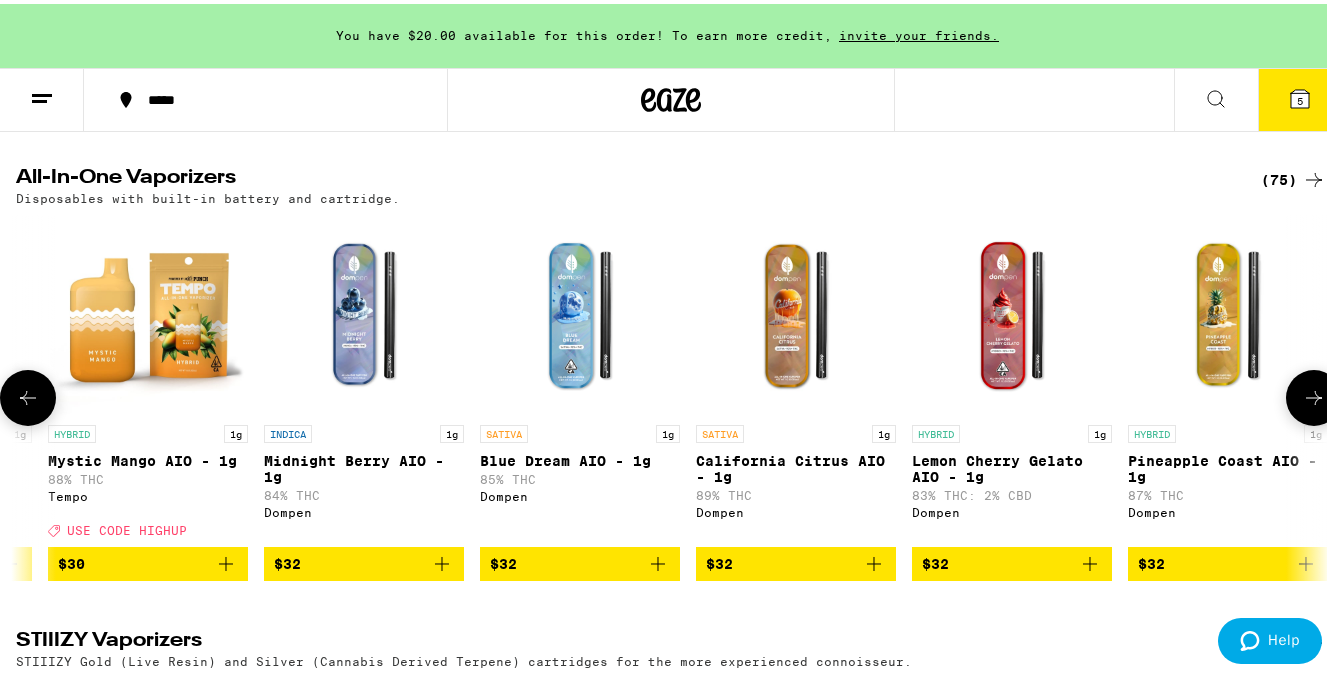 scroll, scrollTop: 0, scrollLeft: 7539, axis: horizontal 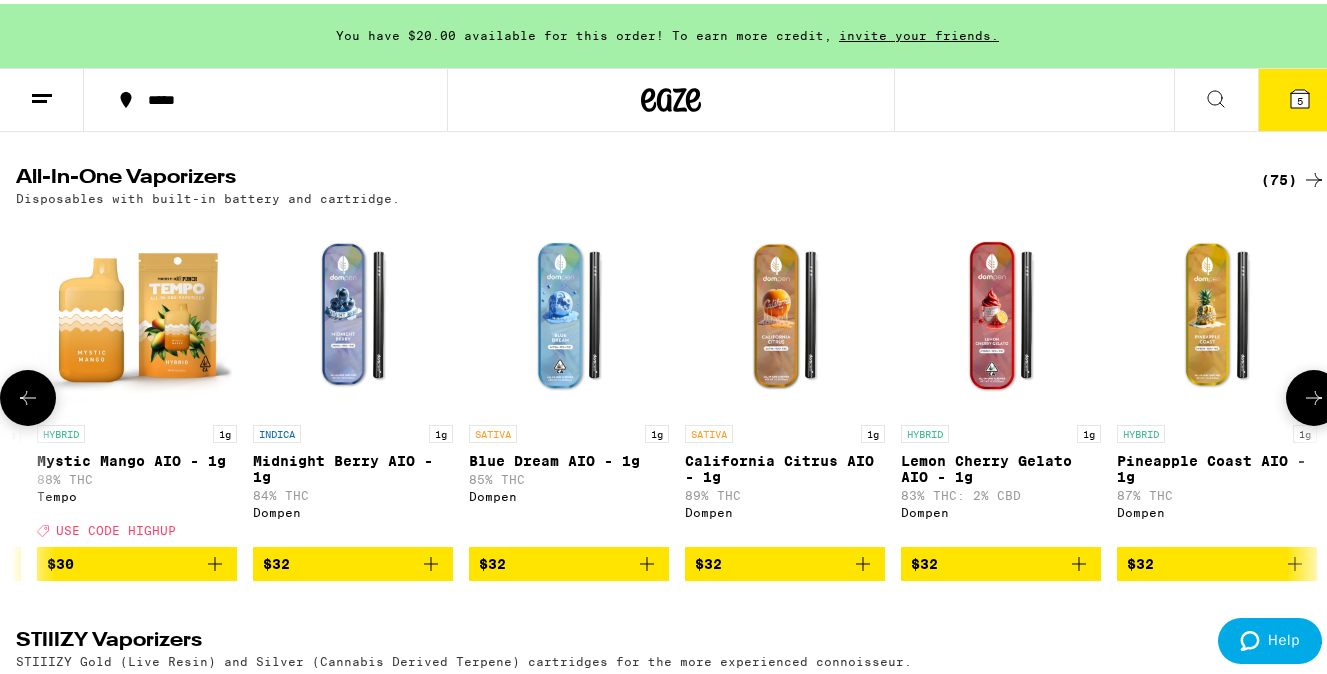 click 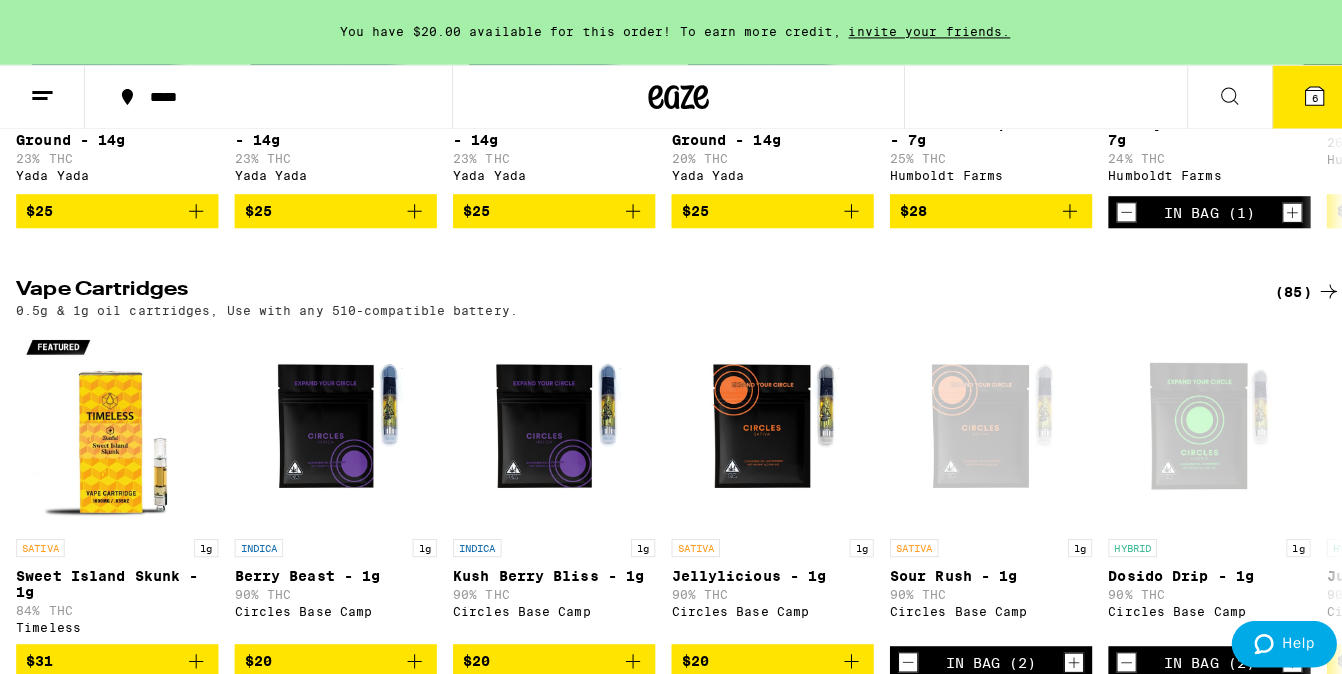 scroll, scrollTop: 0, scrollLeft: 0, axis: both 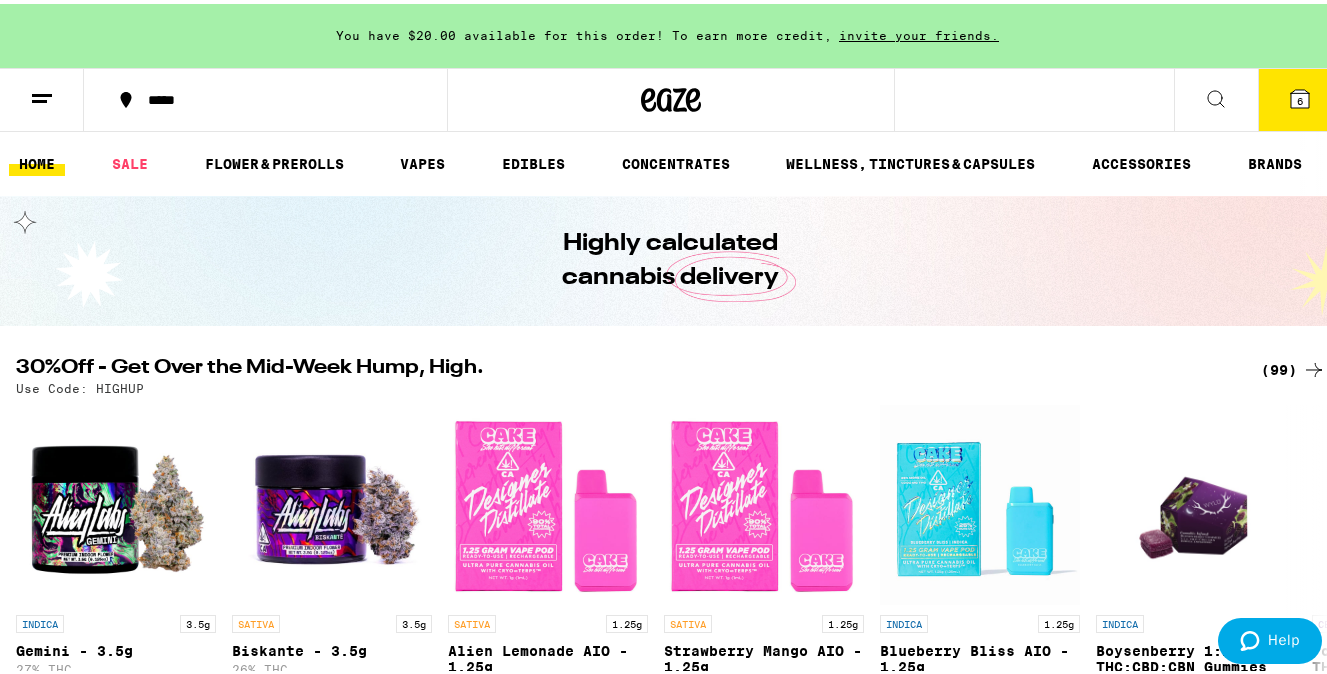 click 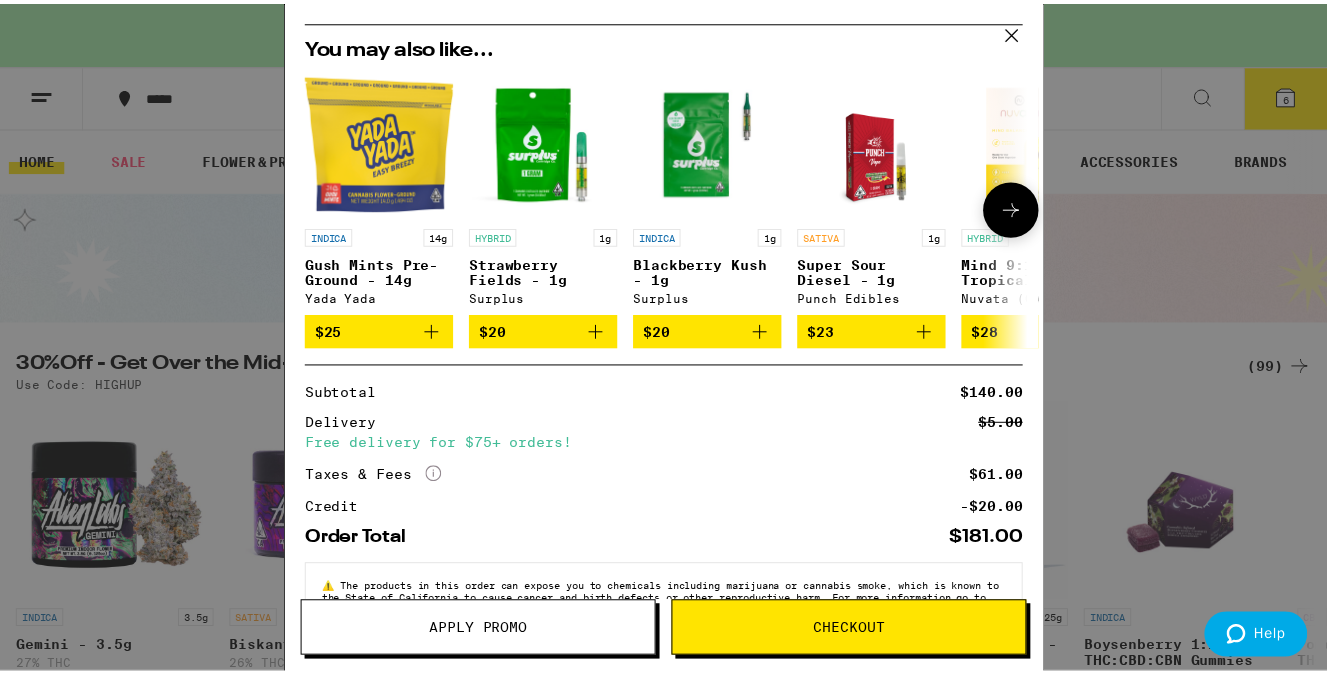 scroll, scrollTop: 469, scrollLeft: 0, axis: vertical 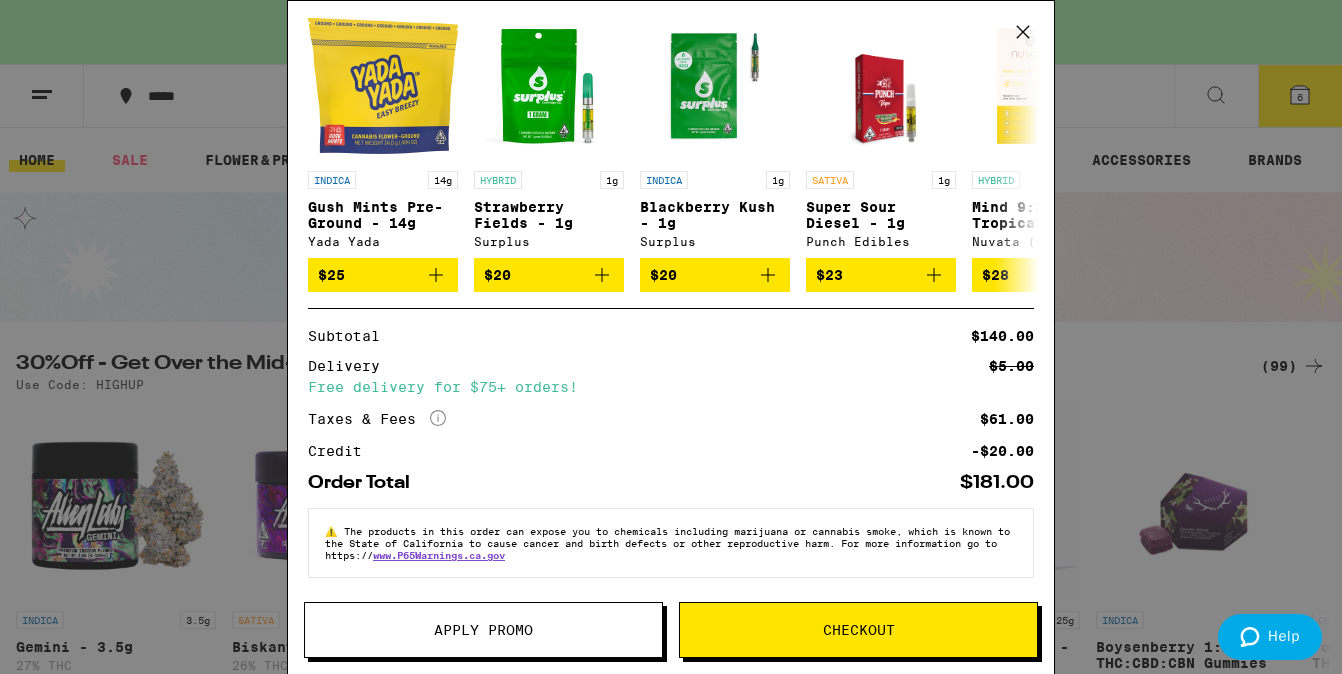 click on "Checkout" at bounding box center (859, 630) 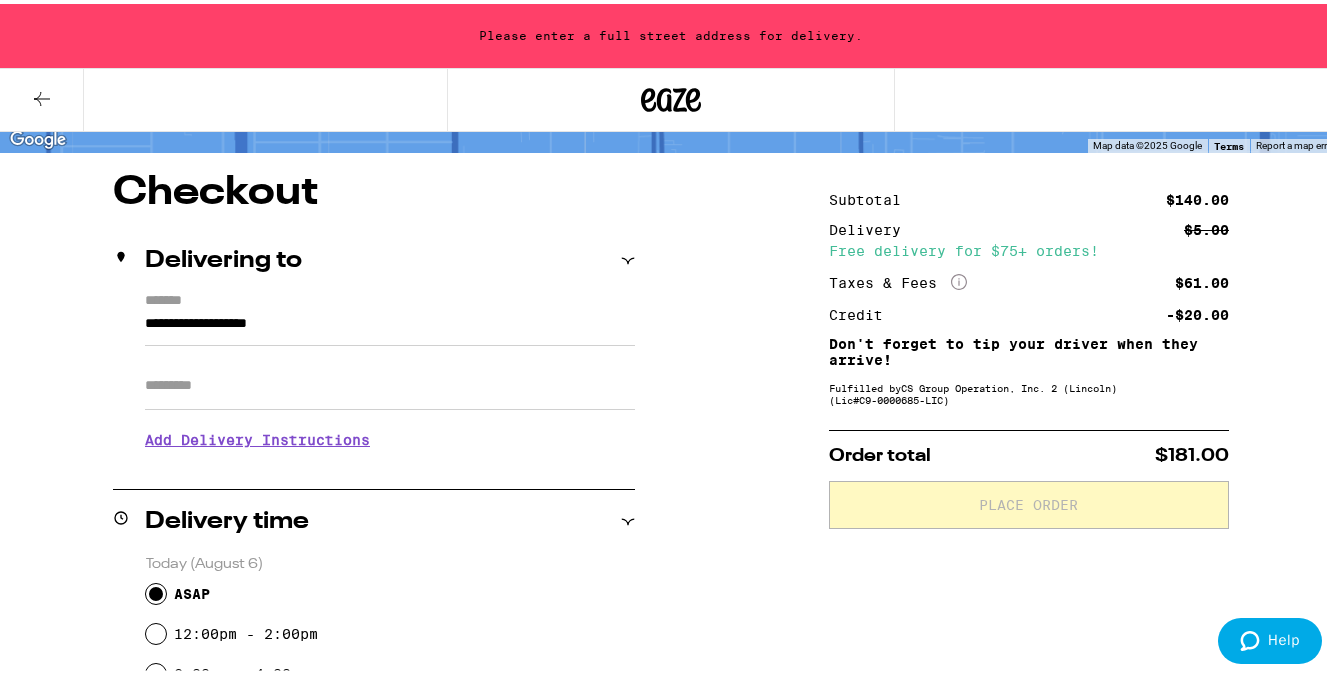 scroll, scrollTop: 147, scrollLeft: 0, axis: vertical 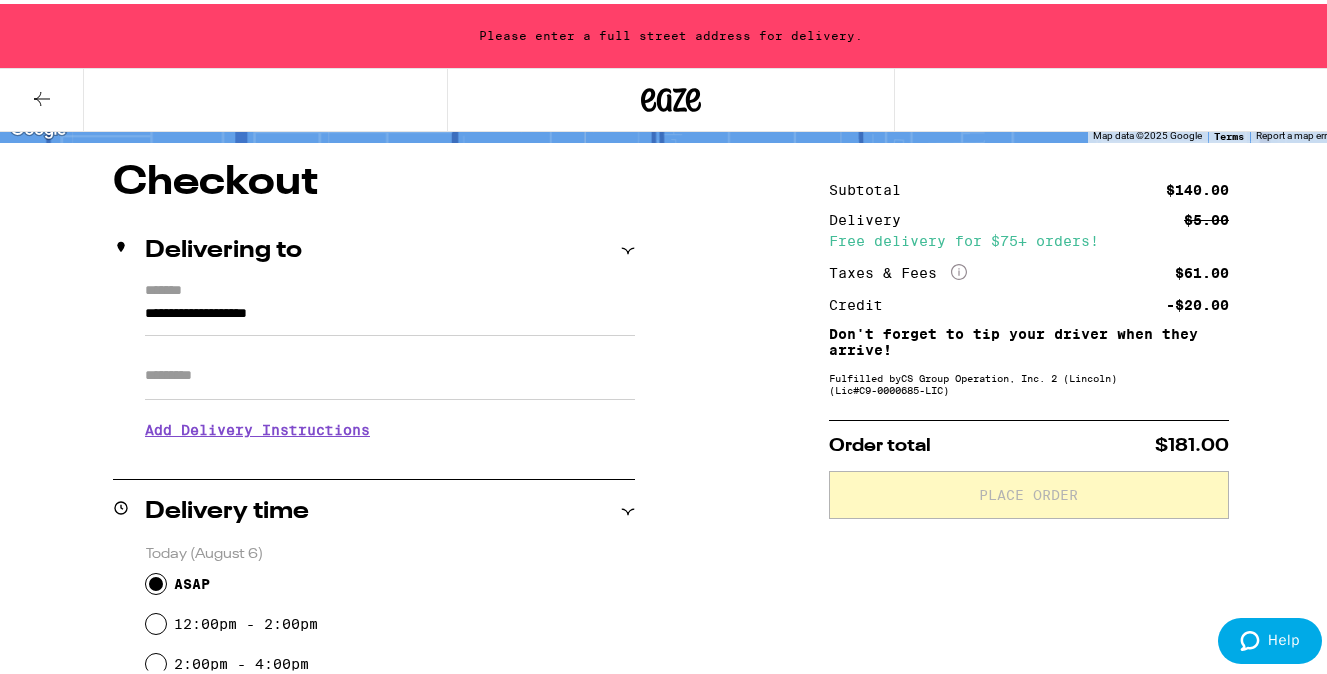 click 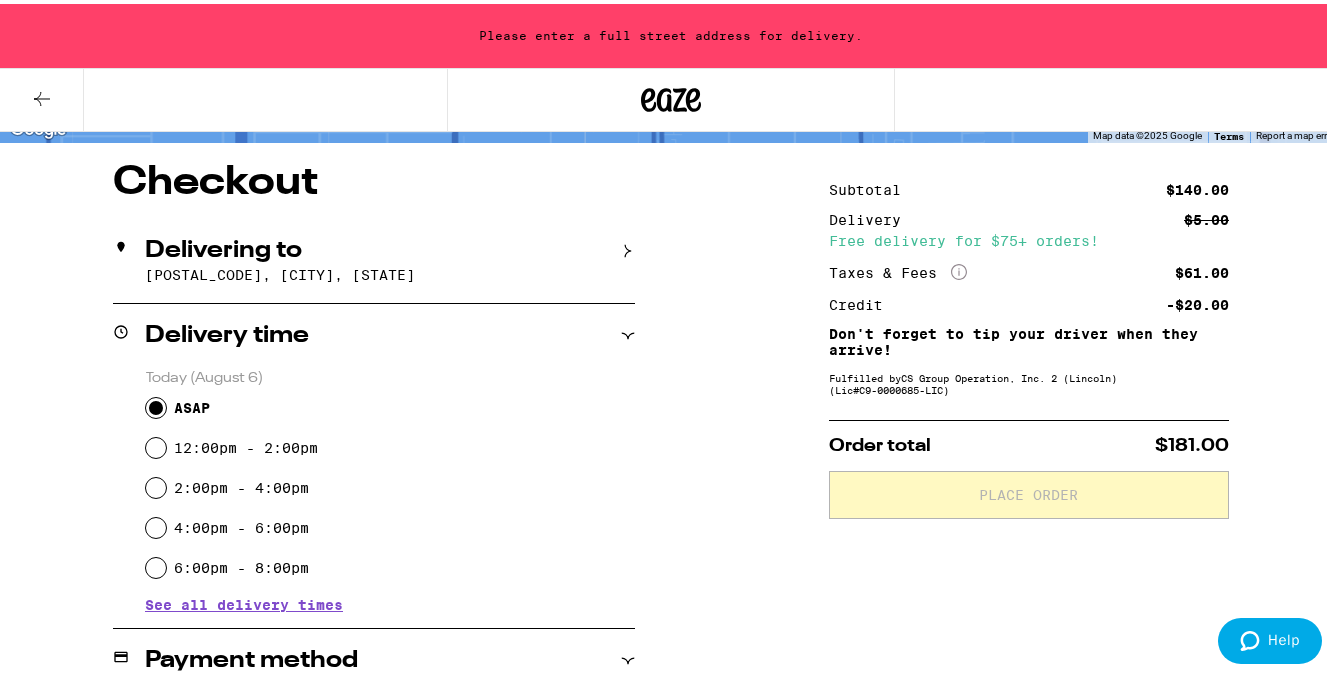 click 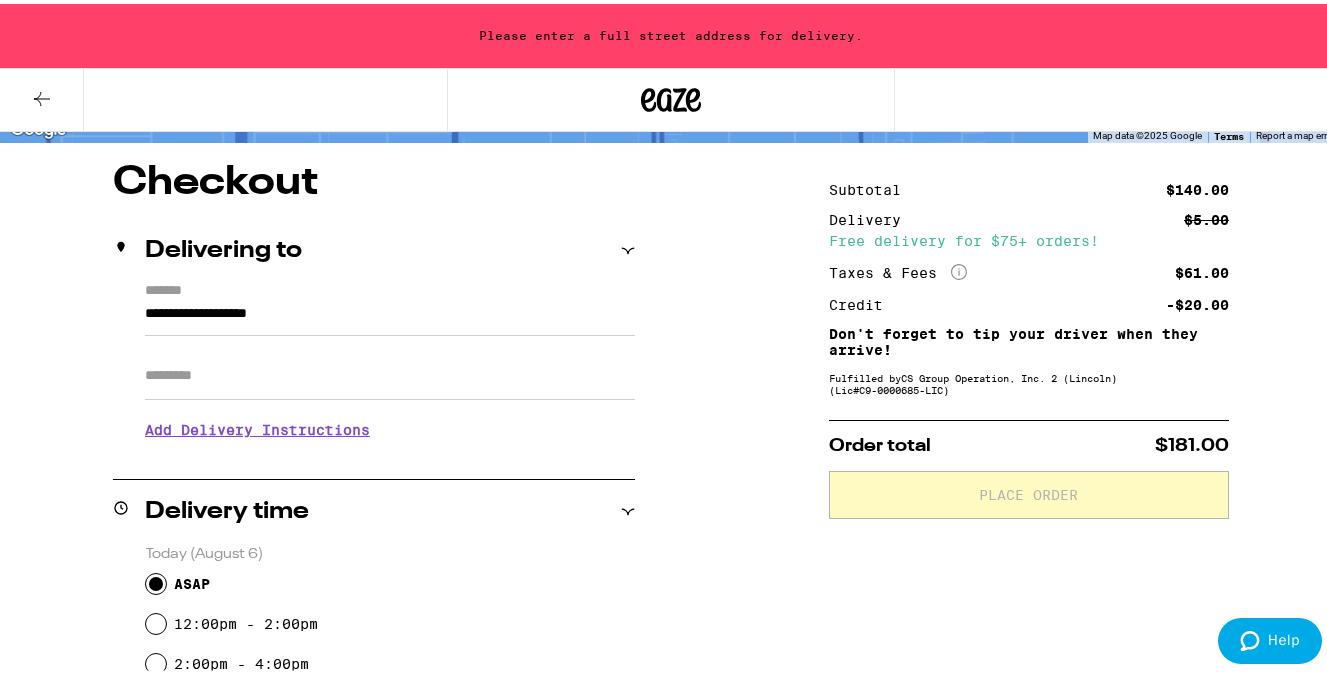 click on "*******" at bounding box center (390, 288) 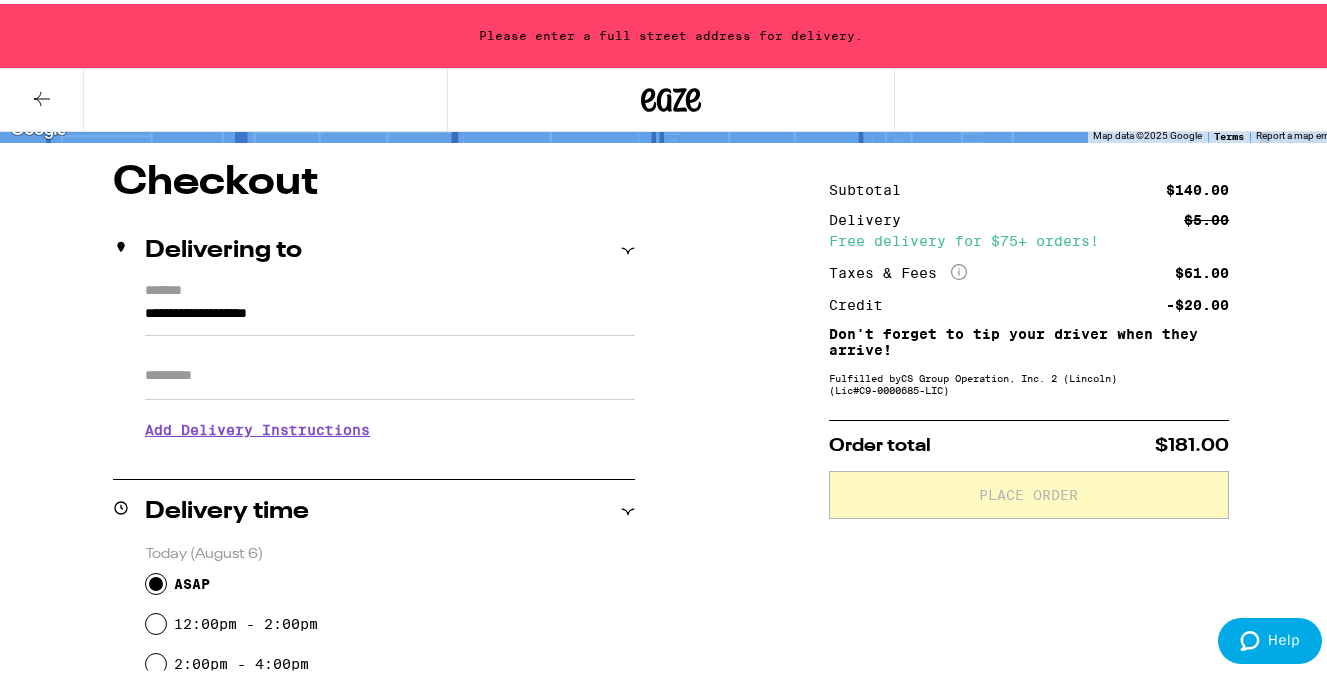 click on "**********" at bounding box center [671, 773] 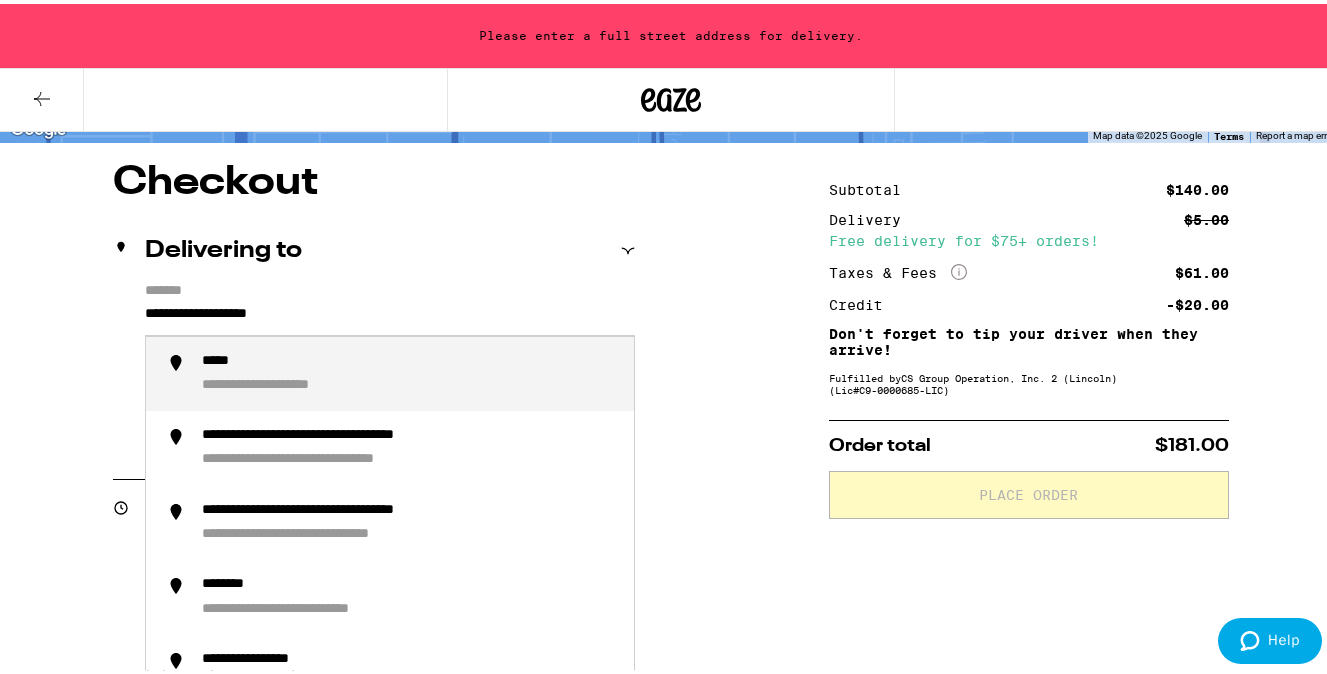 click on "**********" at bounding box center [390, 315] 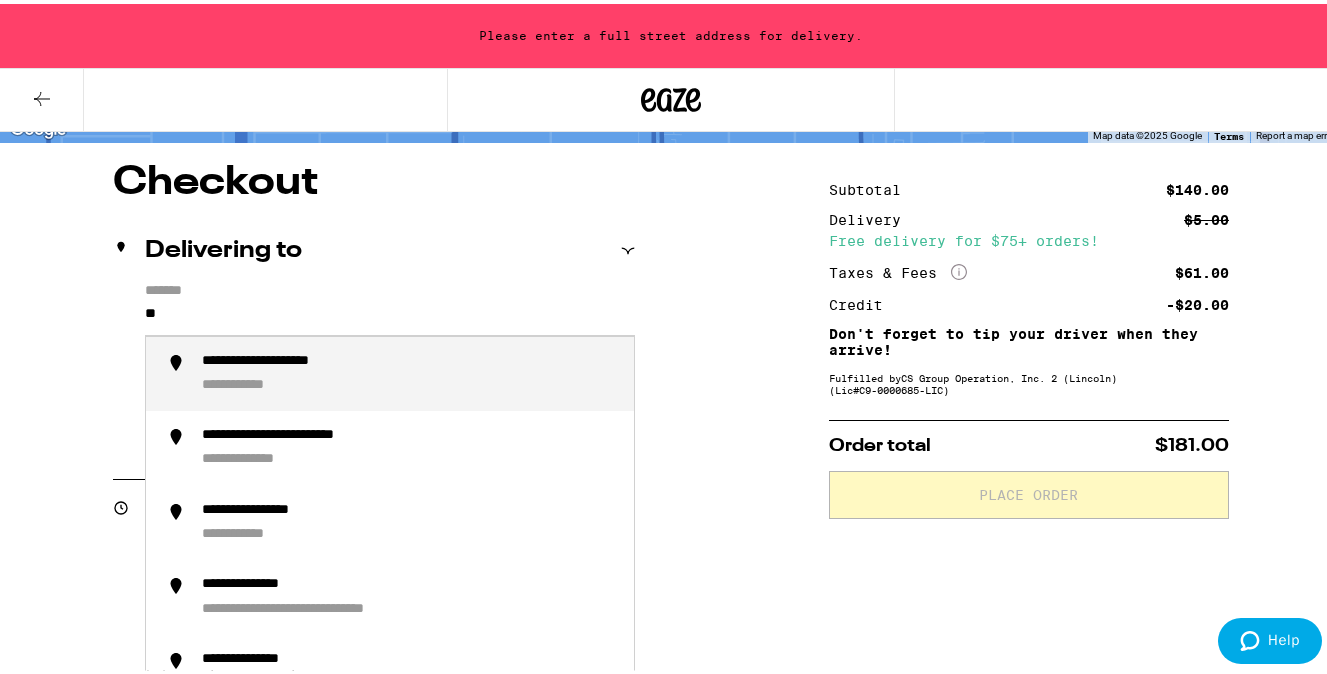 type on "*" 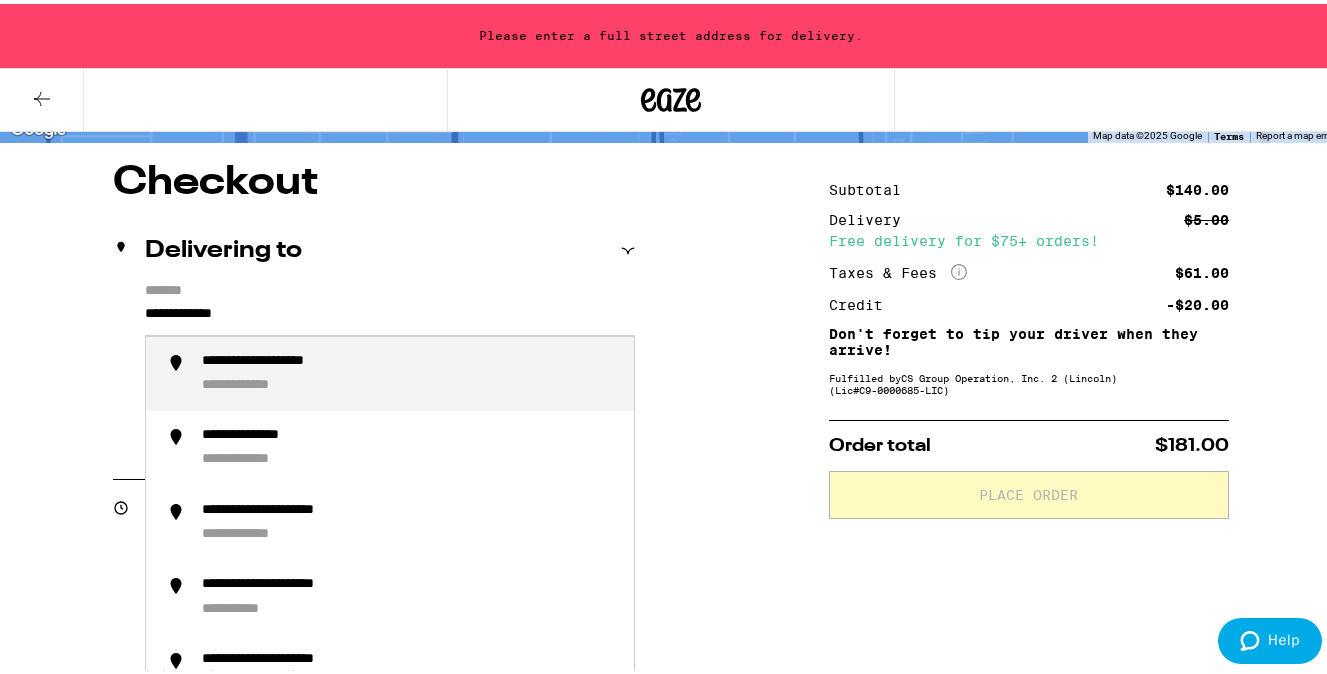 click on "**********" at bounding box center (292, 358) 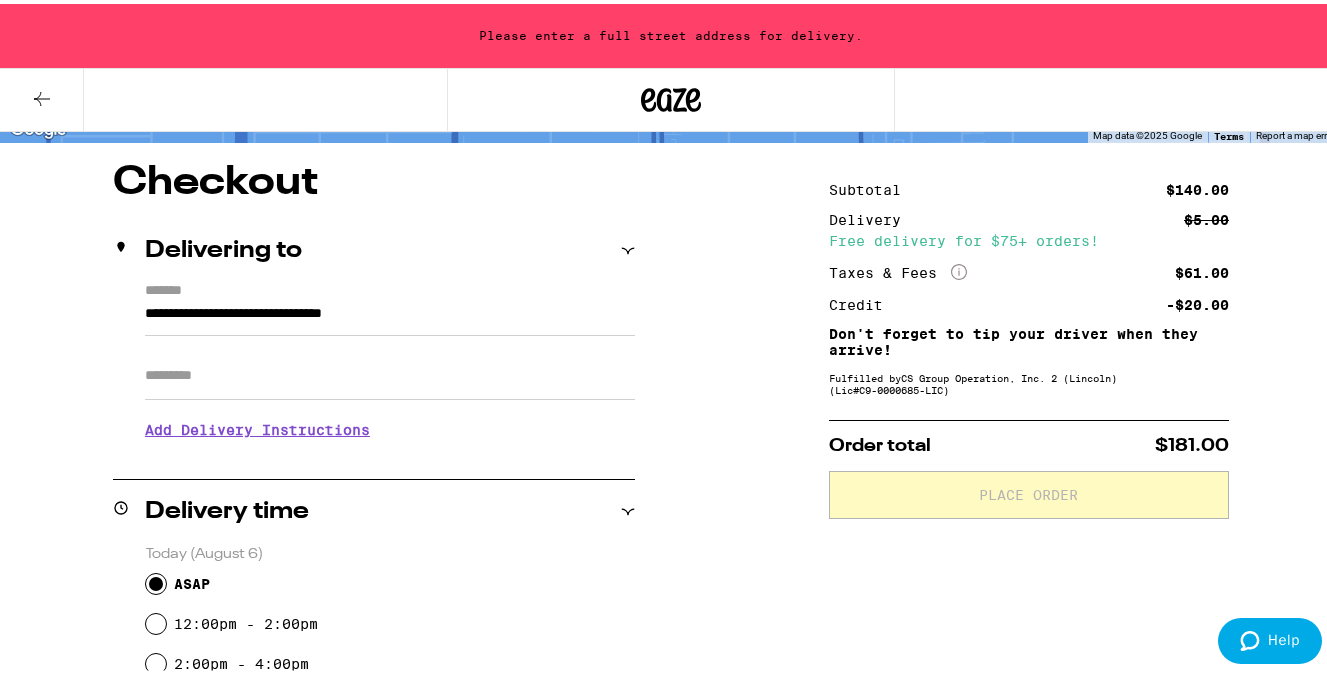 click on "**********" at bounding box center [671, 773] 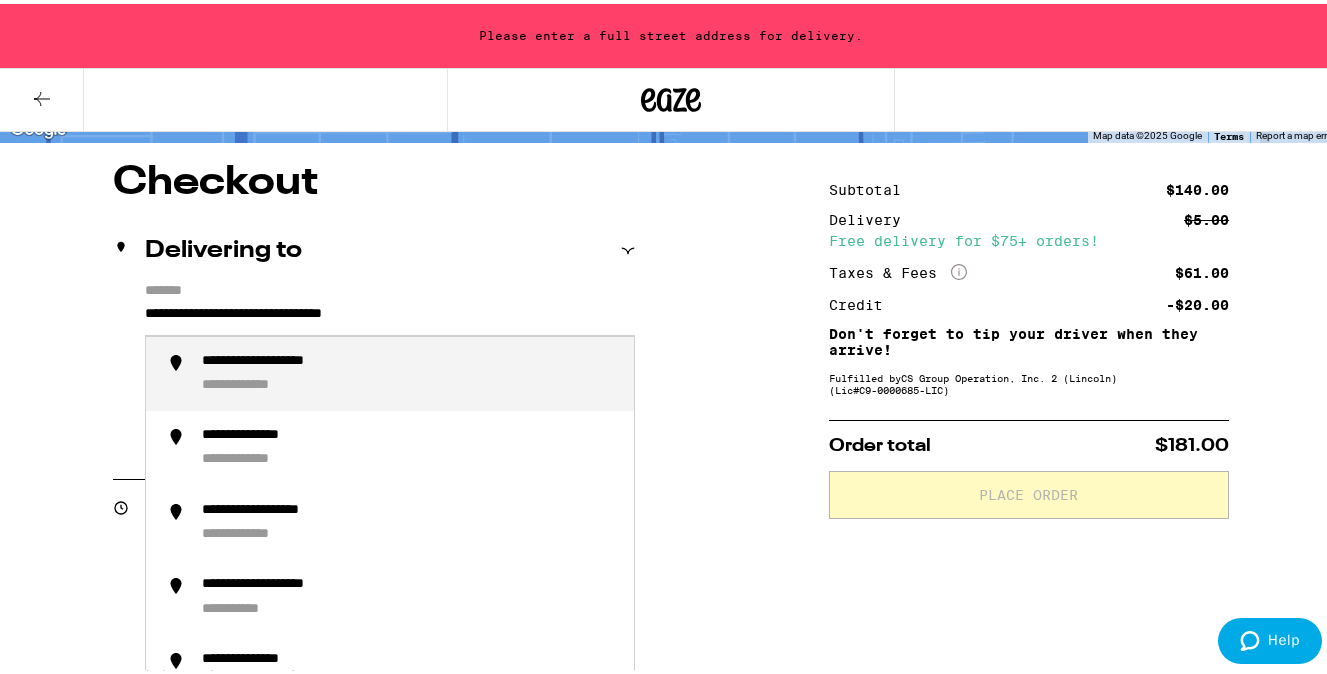 drag, startPoint x: 481, startPoint y: 304, endPoint x: 157, endPoint y: 305, distance: 324.00156 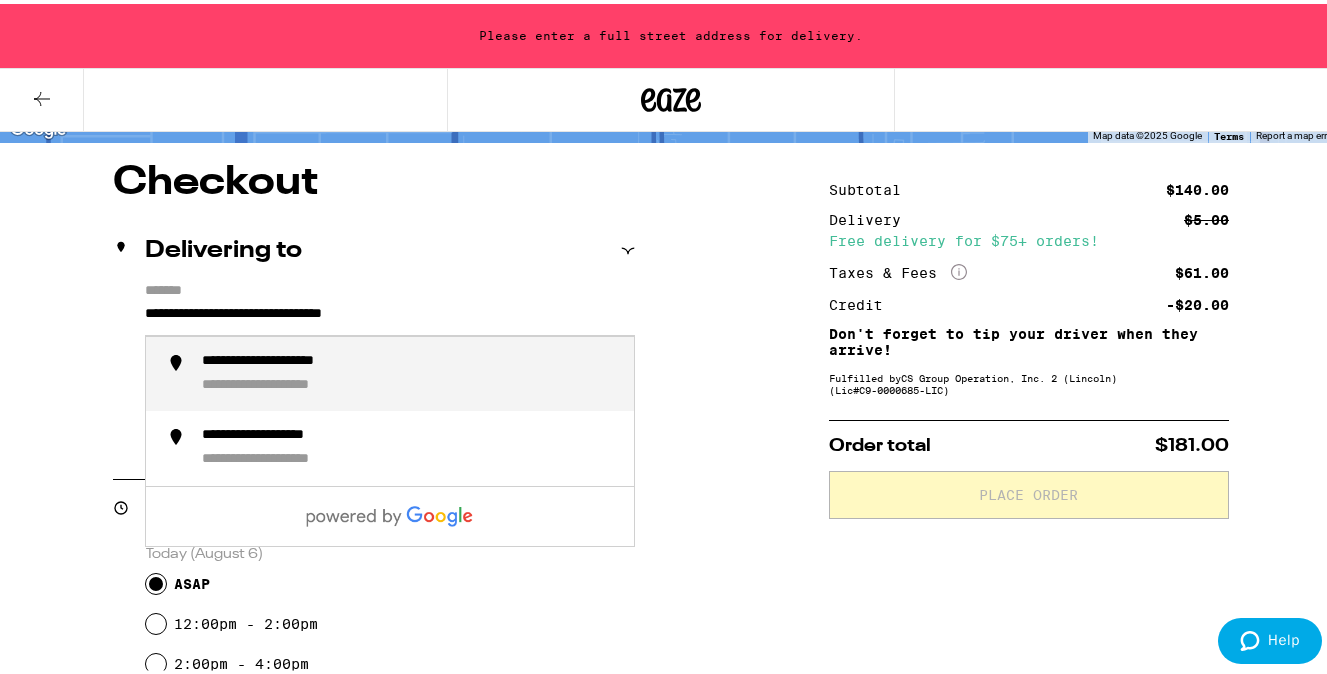 click on "**********" at bounding box center (390, 315) 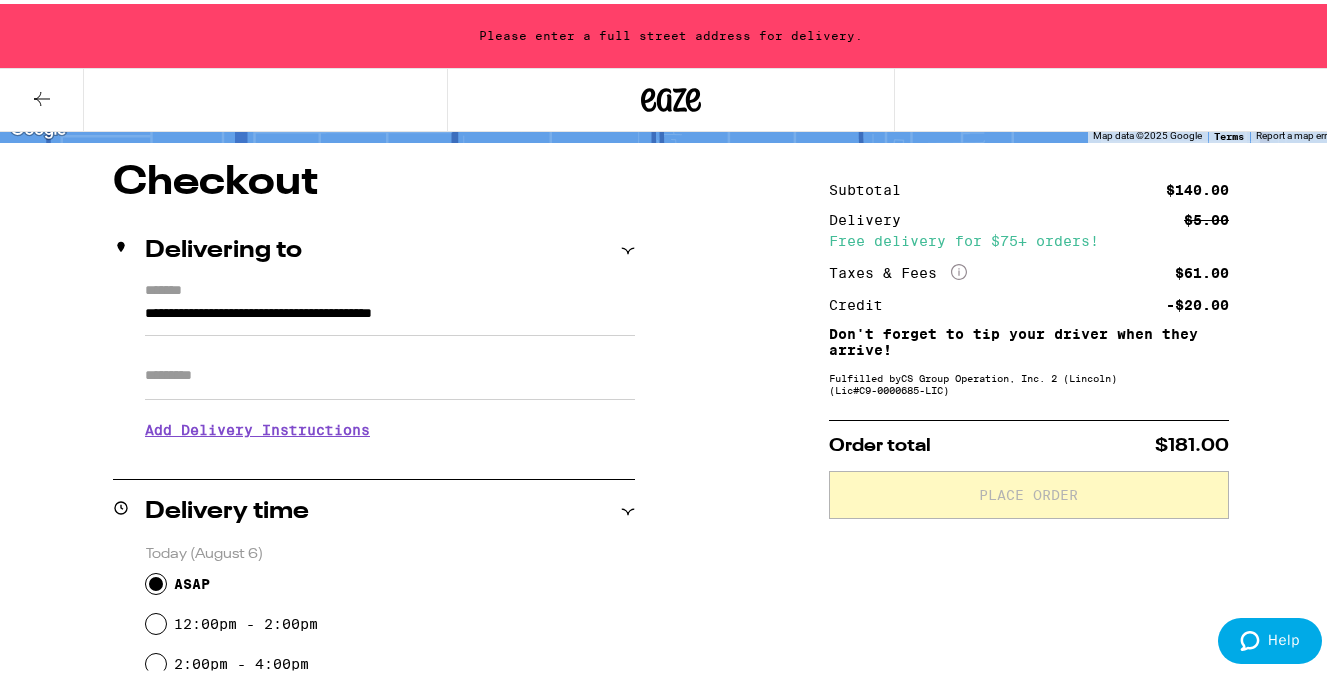 type on "**********" 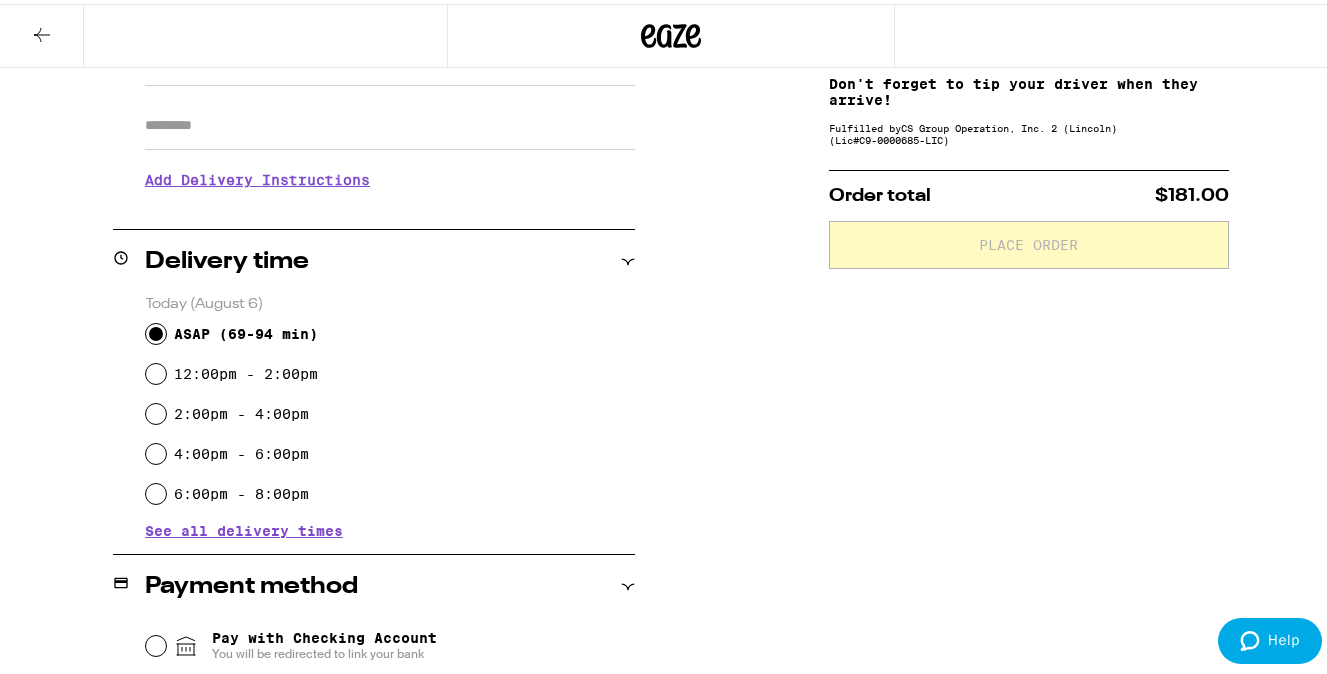 scroll, scrollTop: 176, scrollLeft: 0, axis: vertical 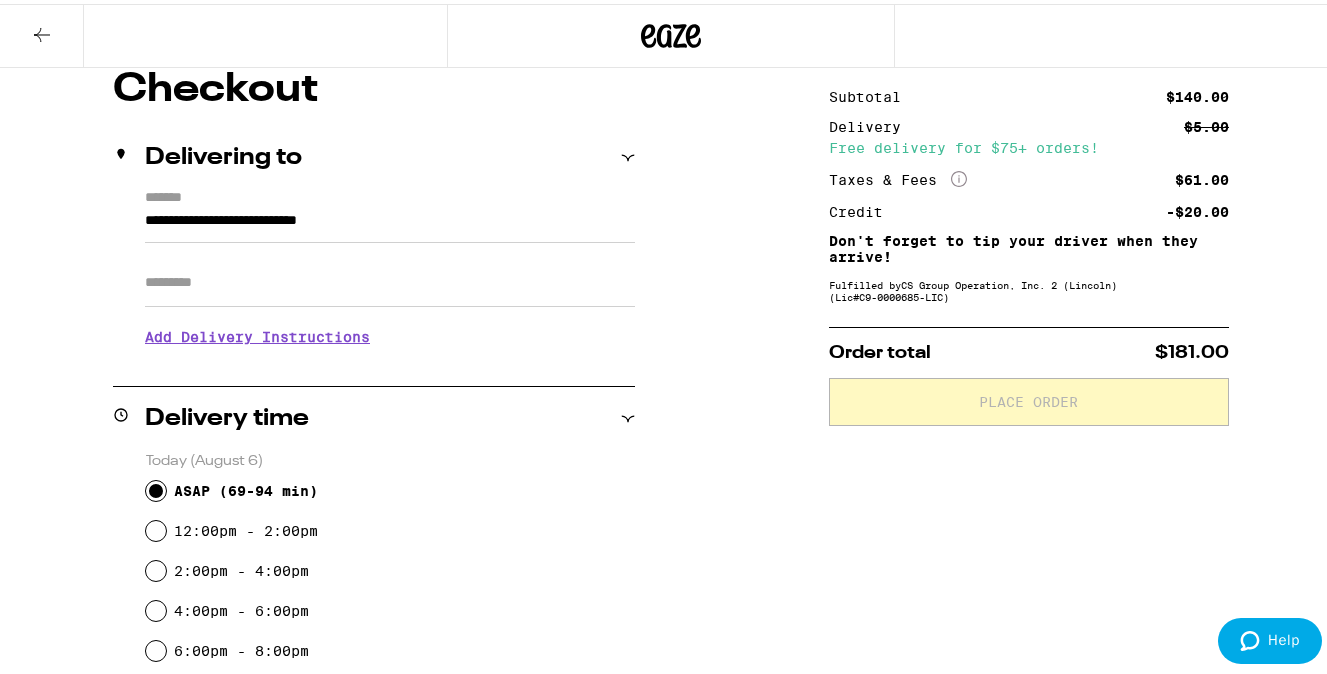 click on "**********" at bounding box center [671, 680] 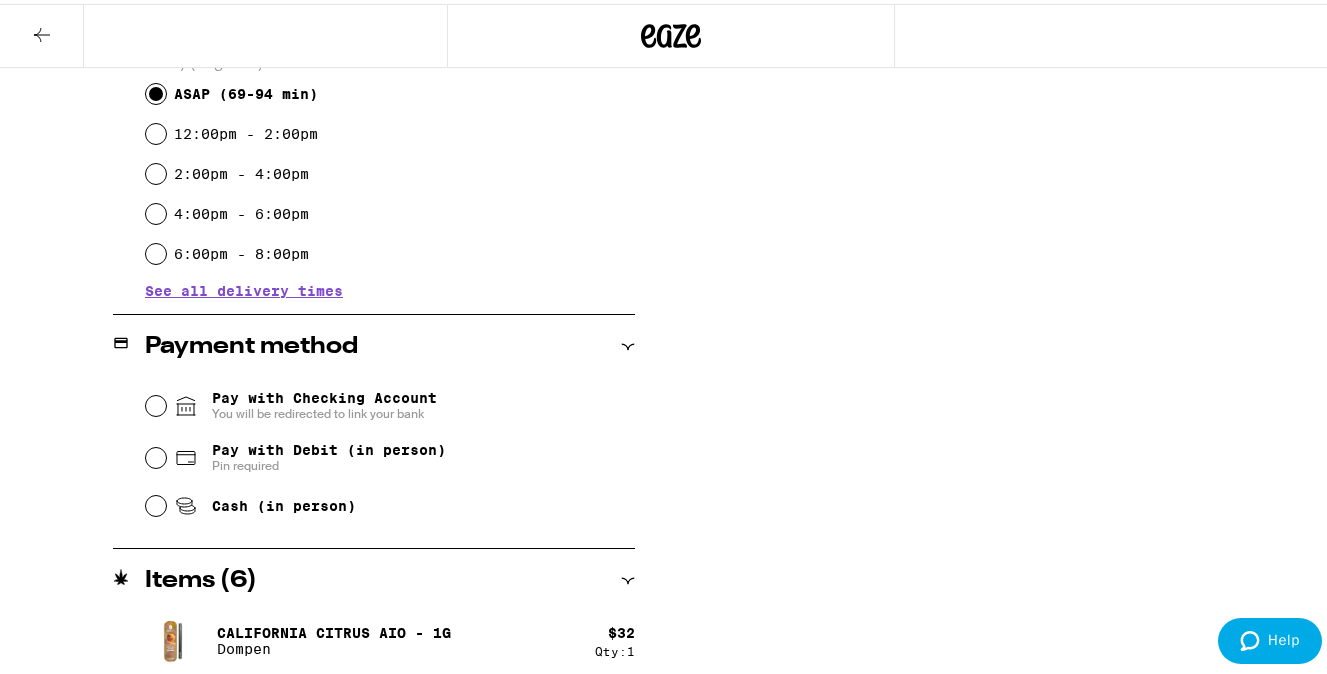 scroll, scrollTop: 574, scrollLeft: 0, axis: vertical 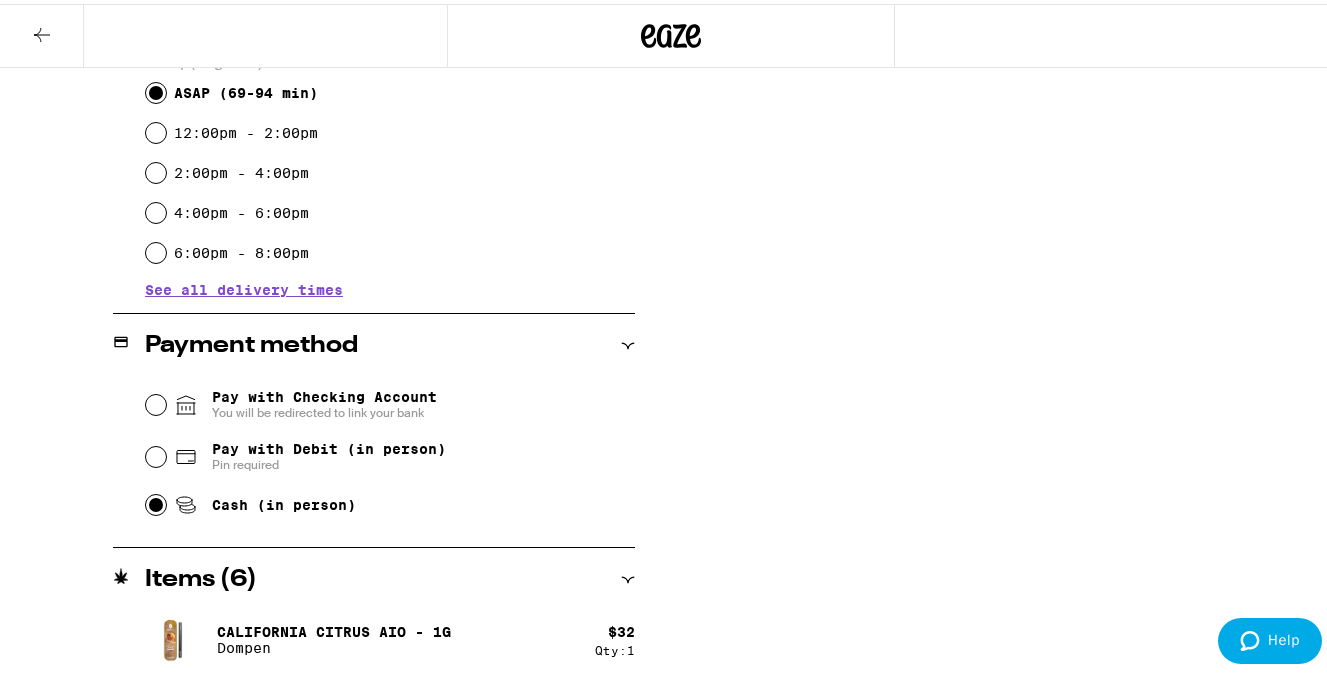 click on "Cash (in person)" at bounding box center [156, 501] 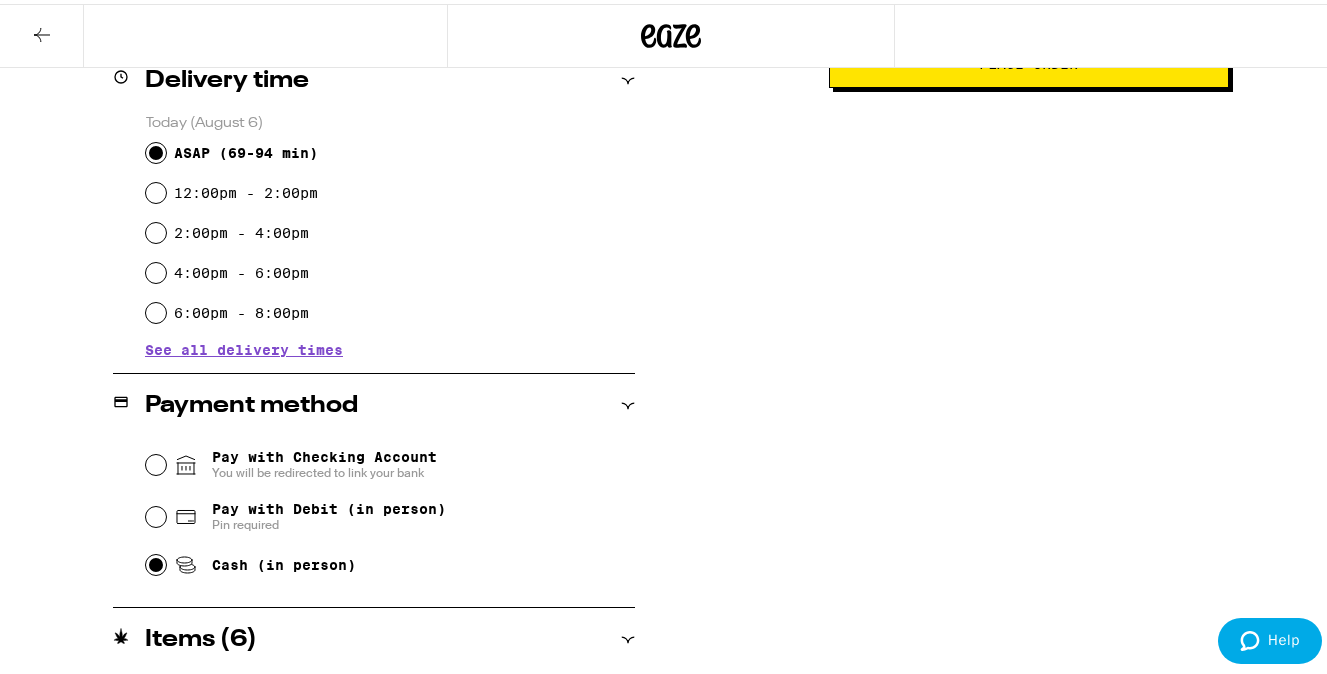 scroll, scrollTop: 175, scrollLeft: 0, axis: vertical 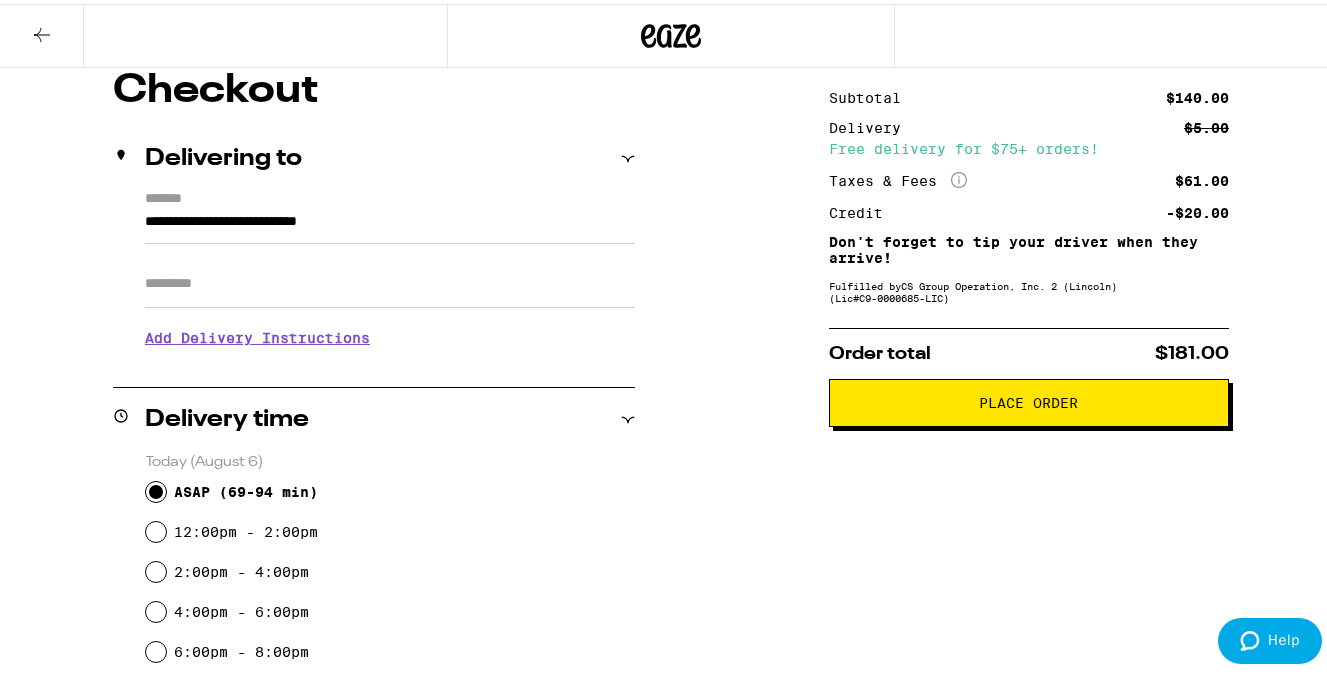 click on "Place Order" at bounding box center (1029, 399) 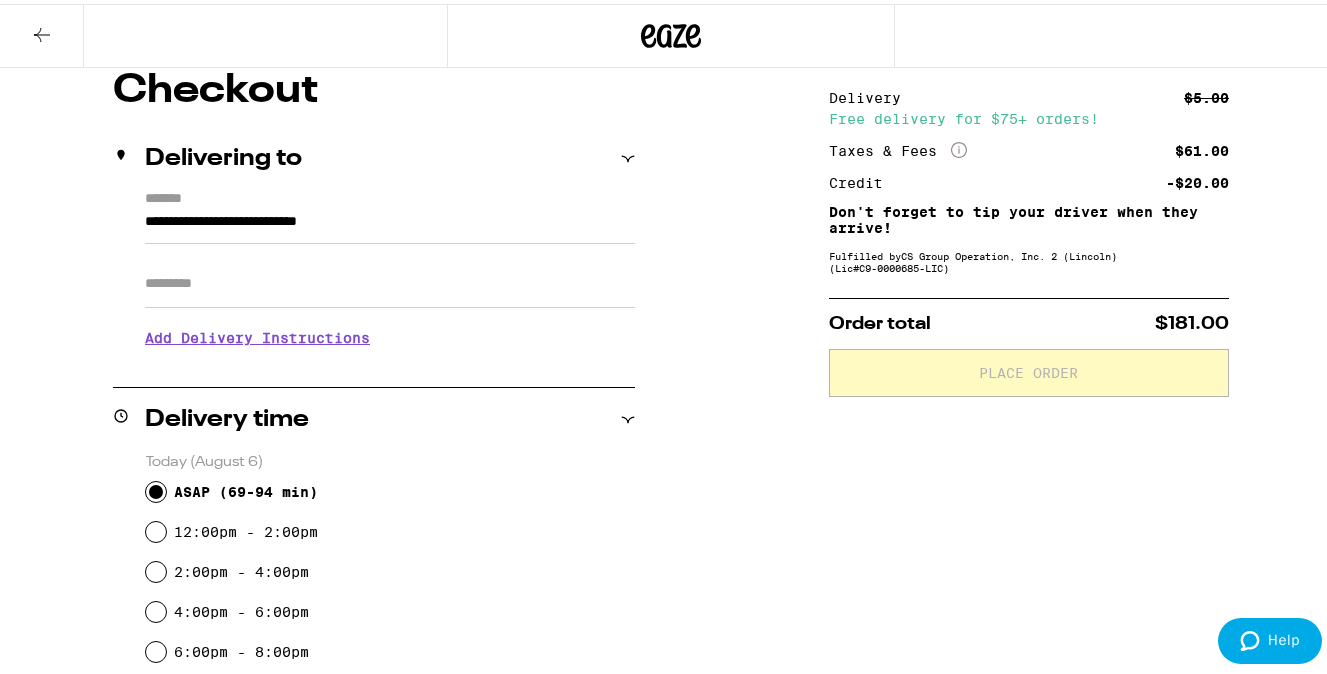 scroll, scrollTop: 239, scrollLeft: 0, axis: vertical 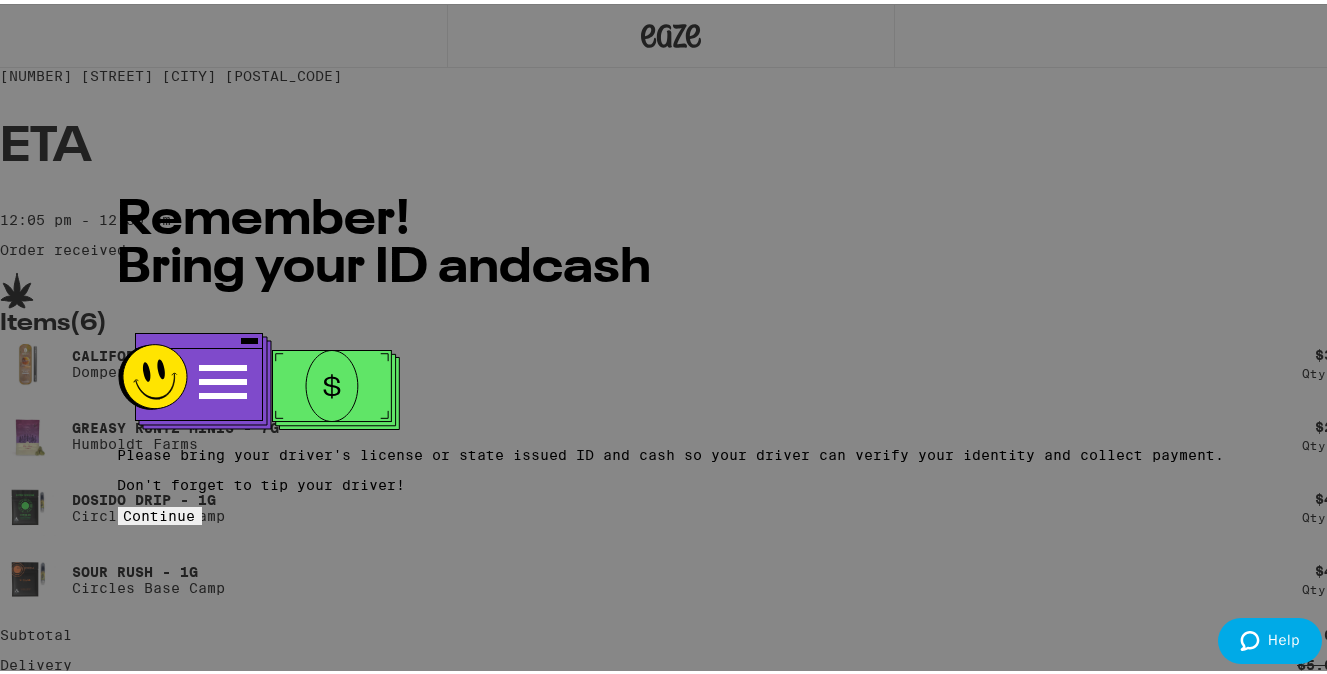click on "Continue" at bounding box center [160, 512] 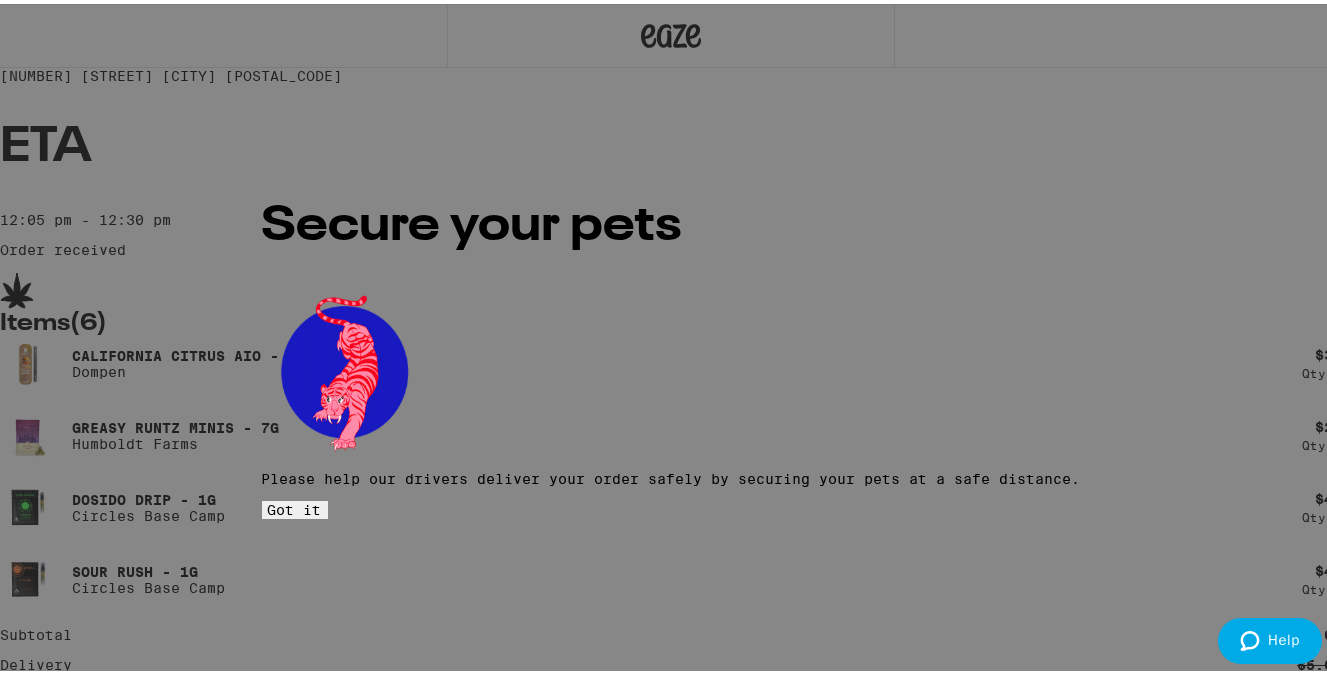 click on "Got it" at bounding box center (295, 506) 